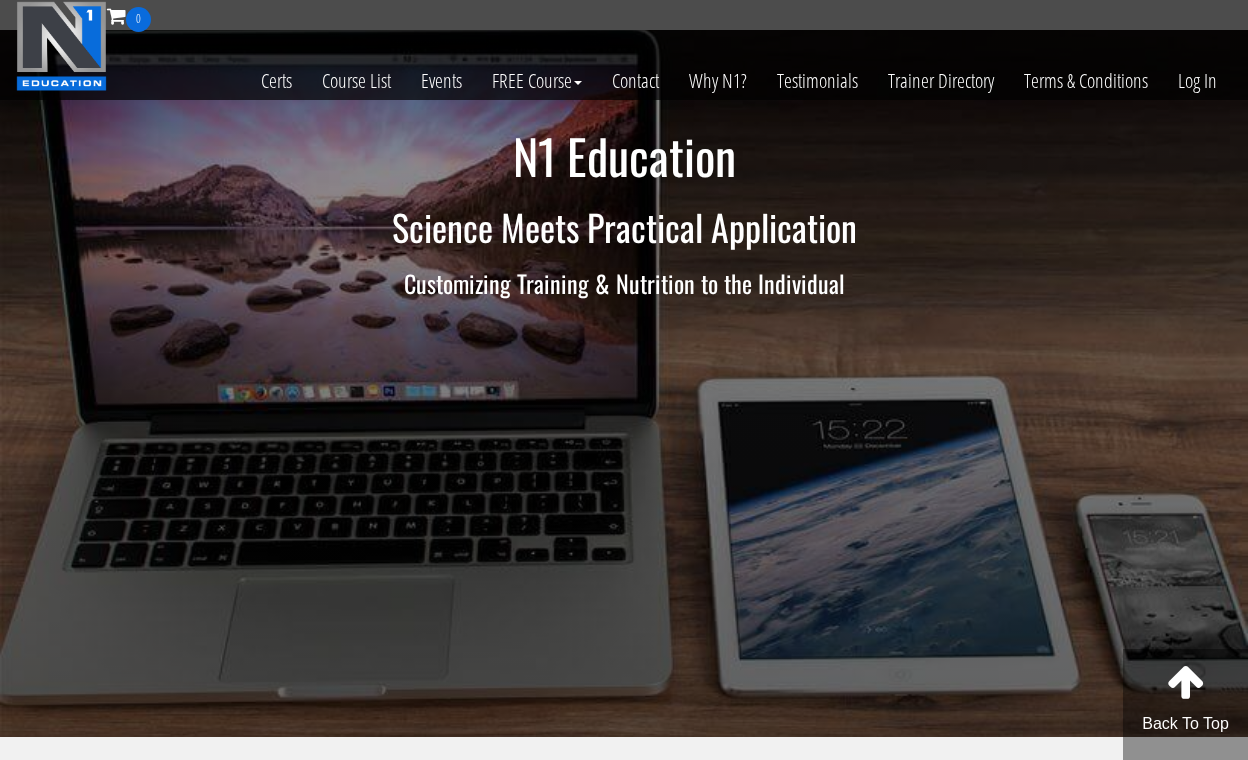scroll, scrollTop: 0, scrollLeft: 0, axis: both 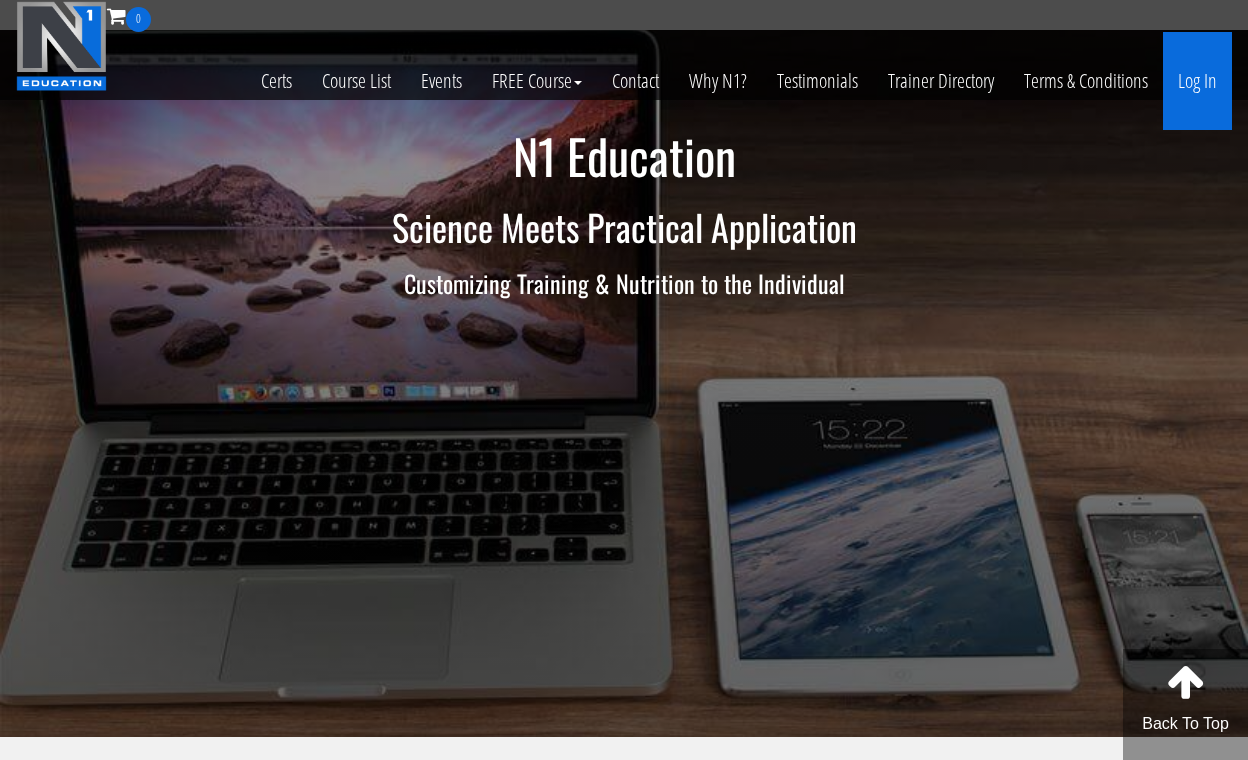 click on "Log In" at bounding box center [1197, 81] 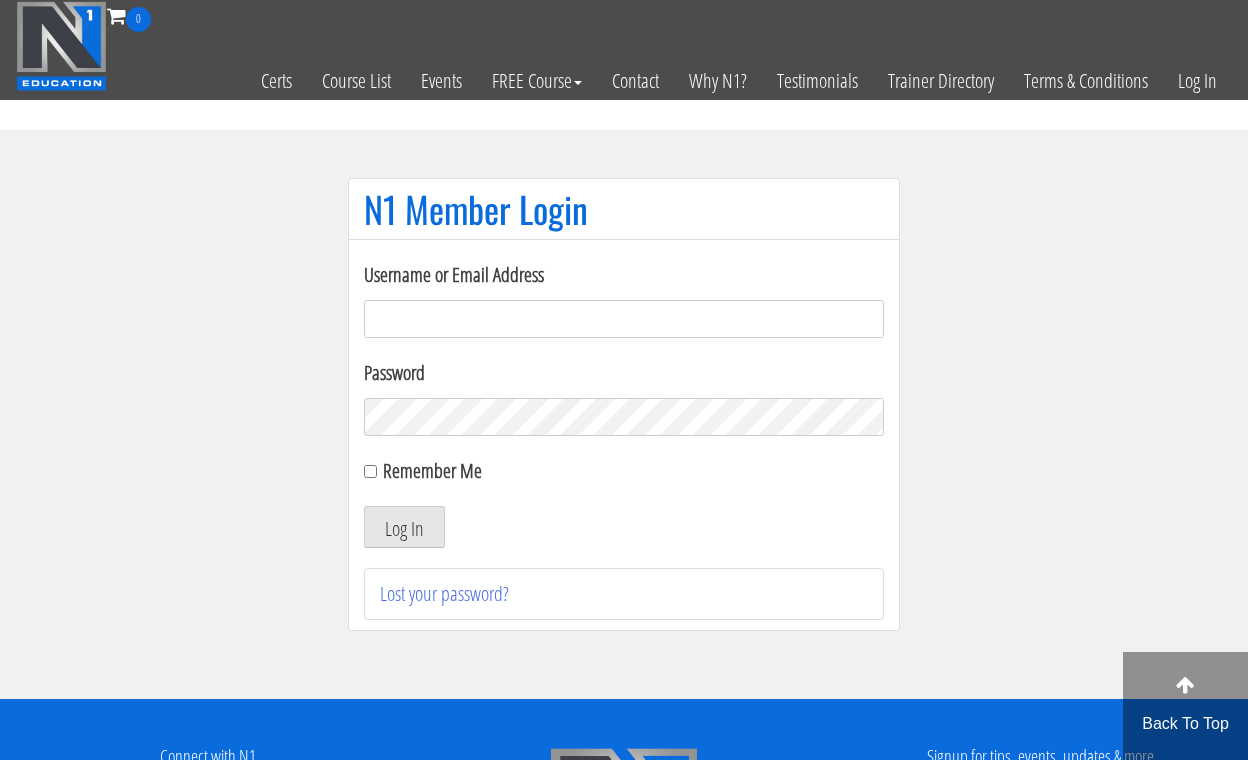 scroll, scrollTop: 0, scrollLeft: 0, axis: both 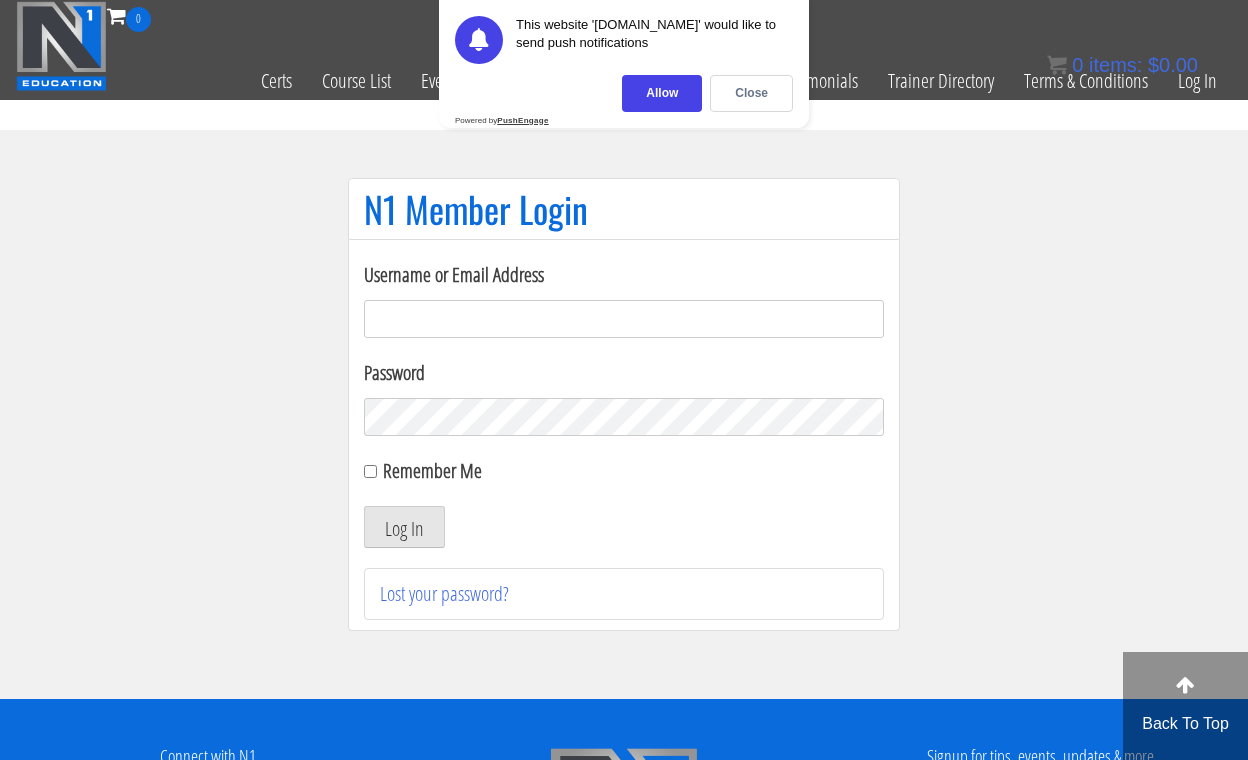 type on "alitawil@aucegypt.edu" 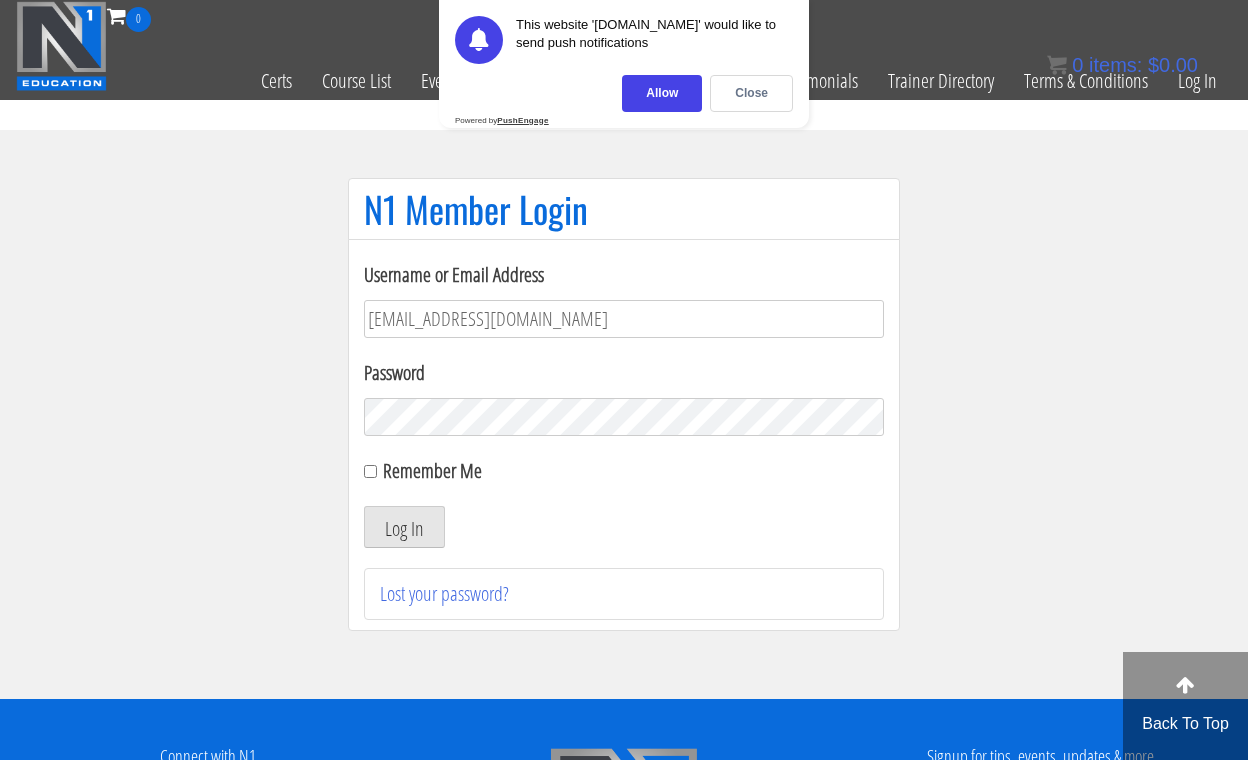 click on "Log In" at bounding box center [404, 527] 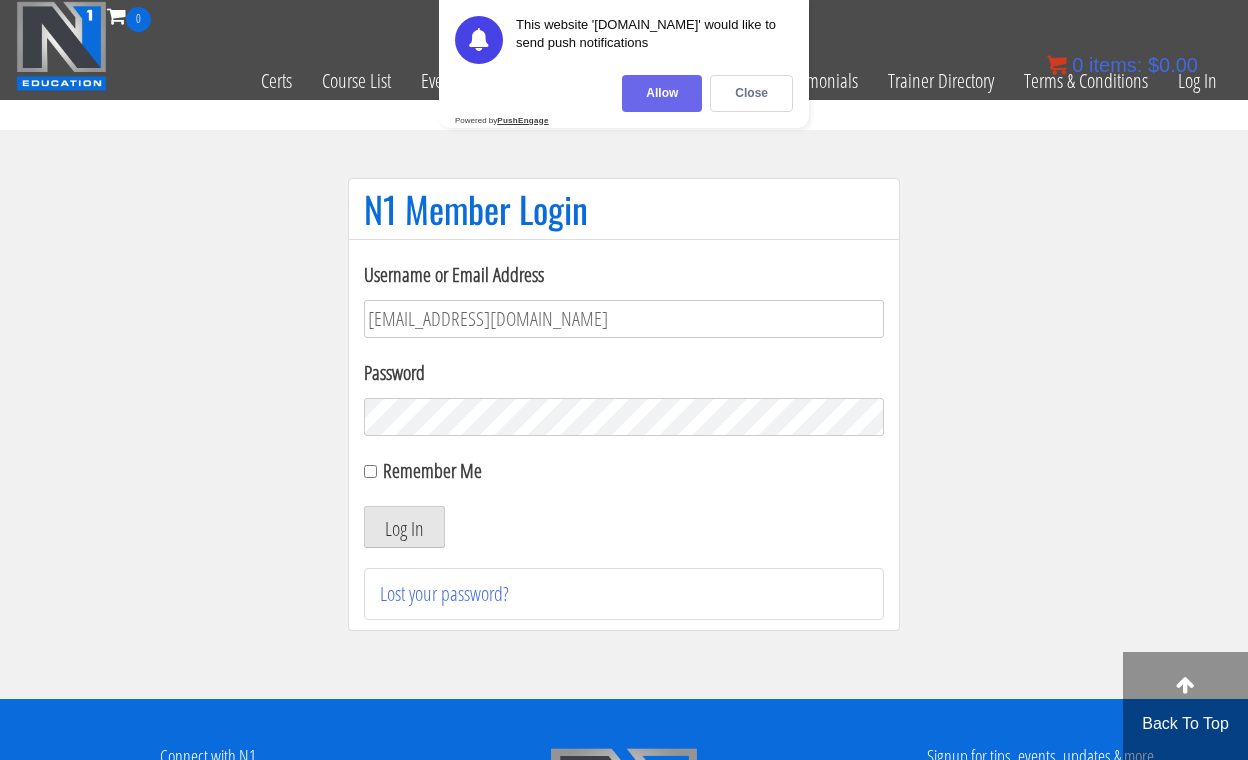 click on "Allow" at bounding box center (662, 93) 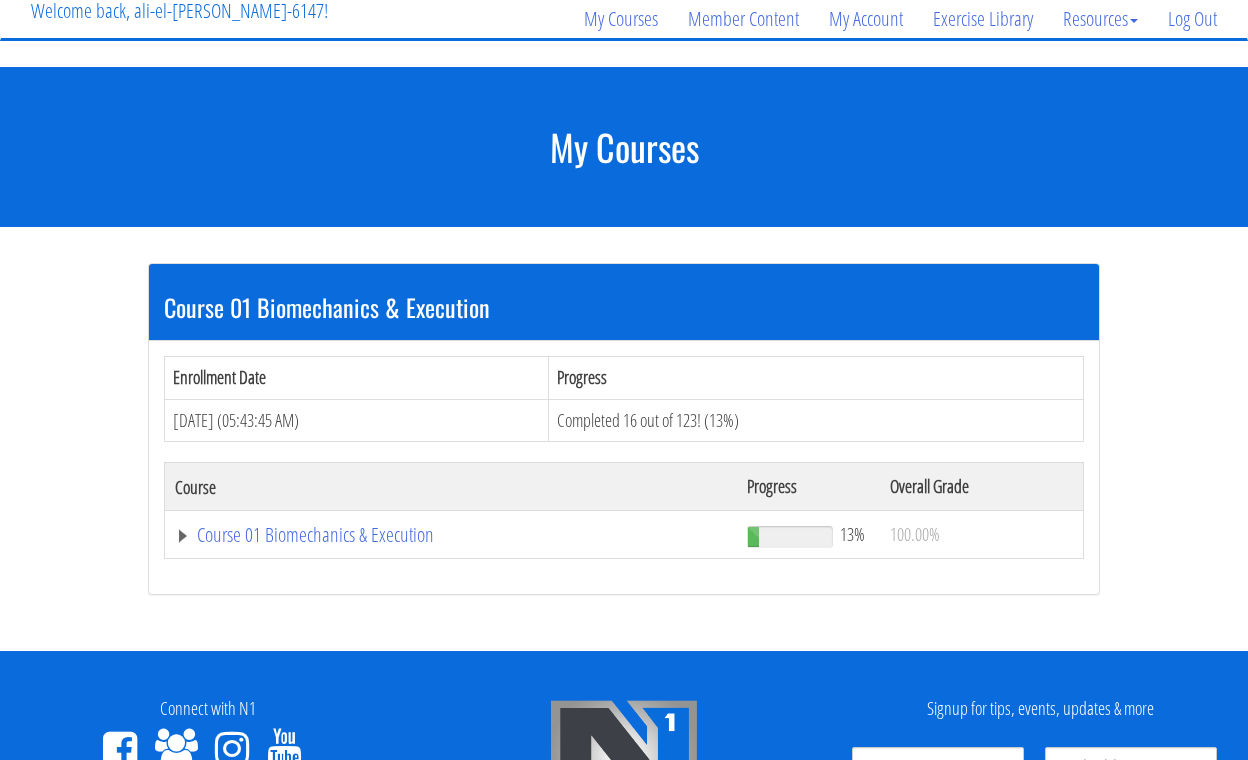 scroll, scrollTop: 182, scrollLeft: 0, axis: vertical 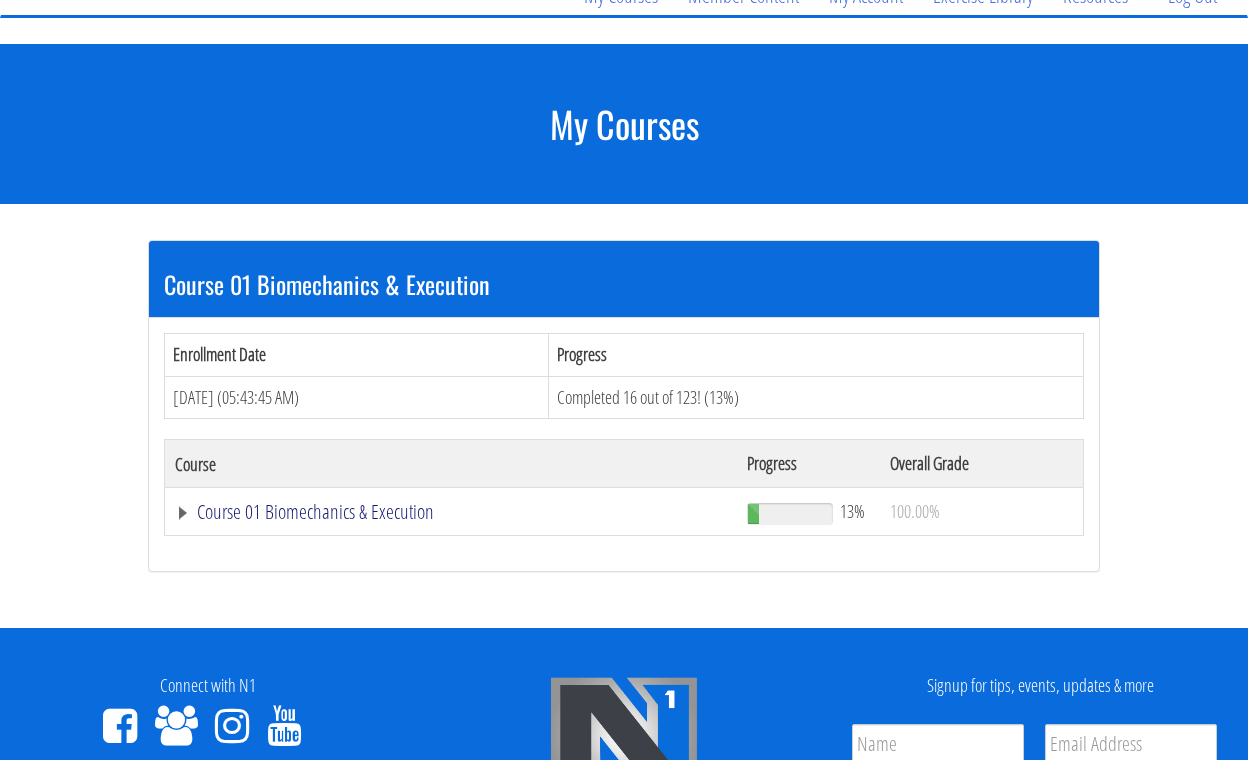 click on "Course 01 Biomechanics & Execution" at bounding box center [451, 512] 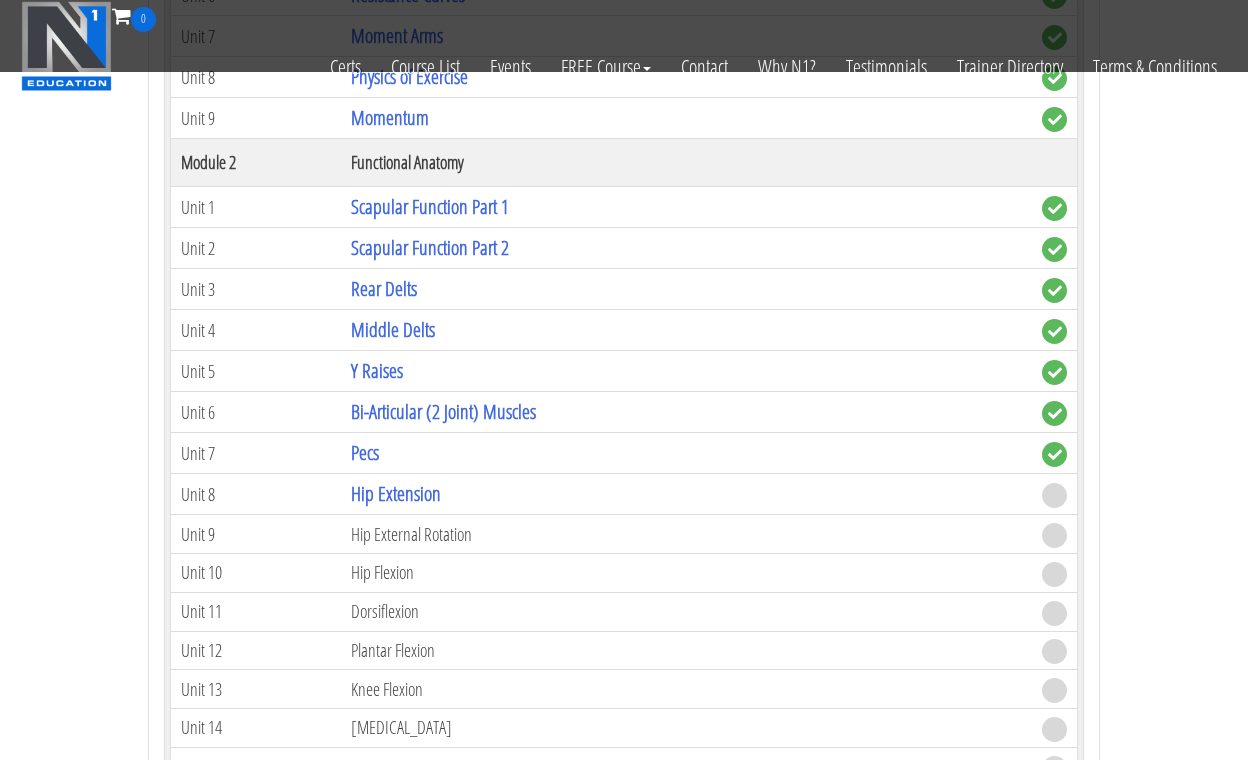 scroll, scrollTop: 1133, scrollLeft: 0, axis: vertical 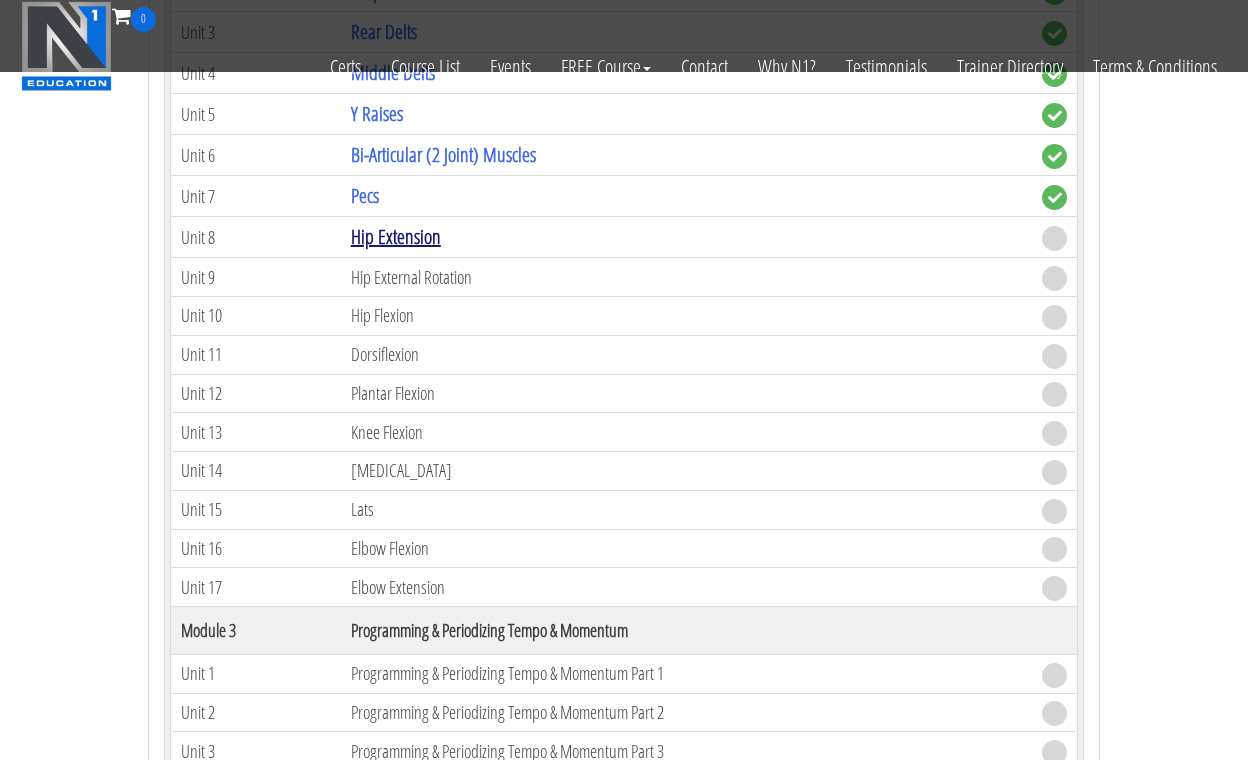 click on "Hip Extension" at bounding box center [396, 236] 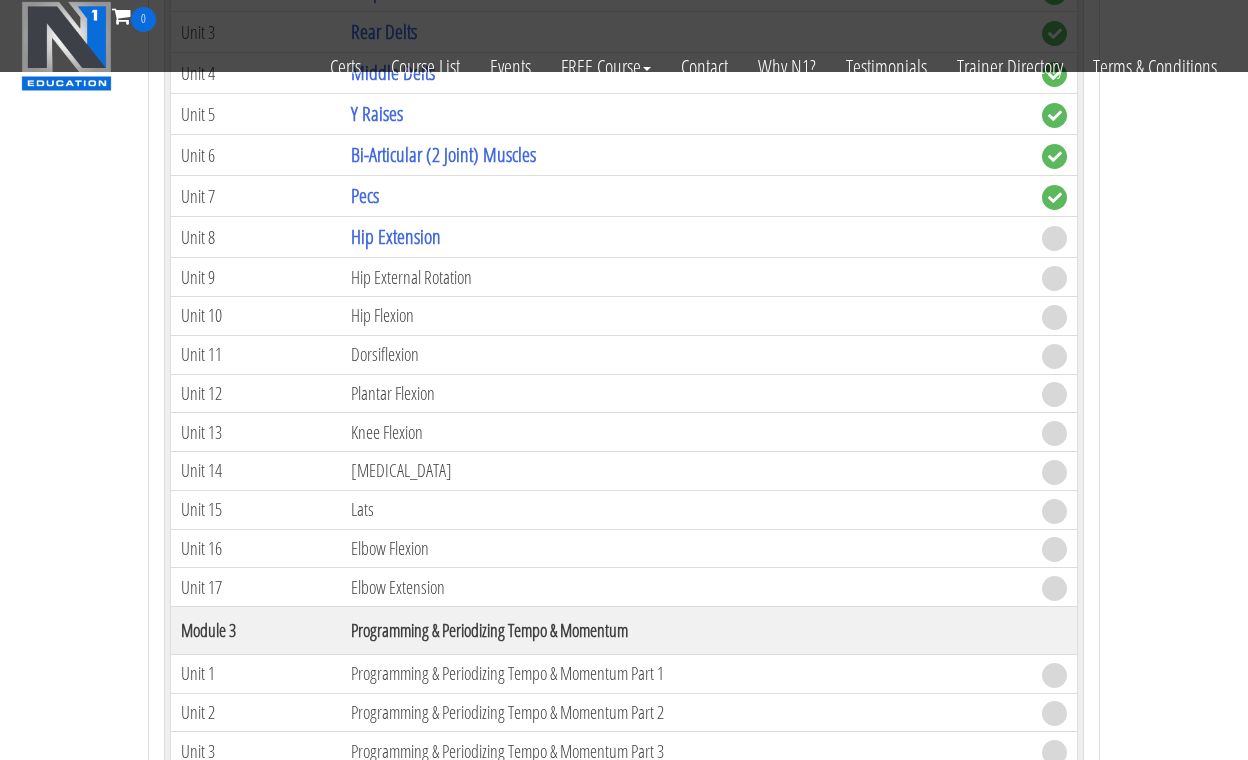 drag, startPoint x: 1241, startPoint y: 742, endPoint x: 1247, endPoint y: 811, distance: 69.260376 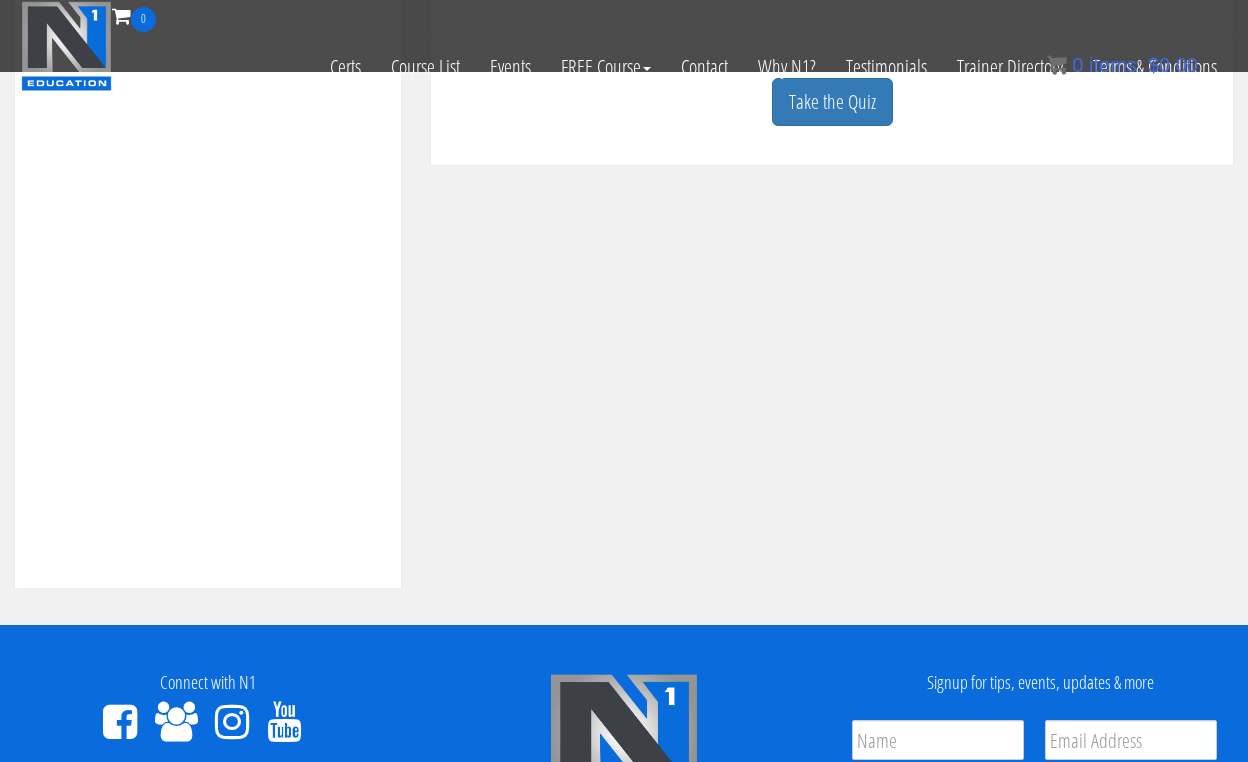 scroll, scrollTop: 468, scrollLeft: 0, axis: vertical 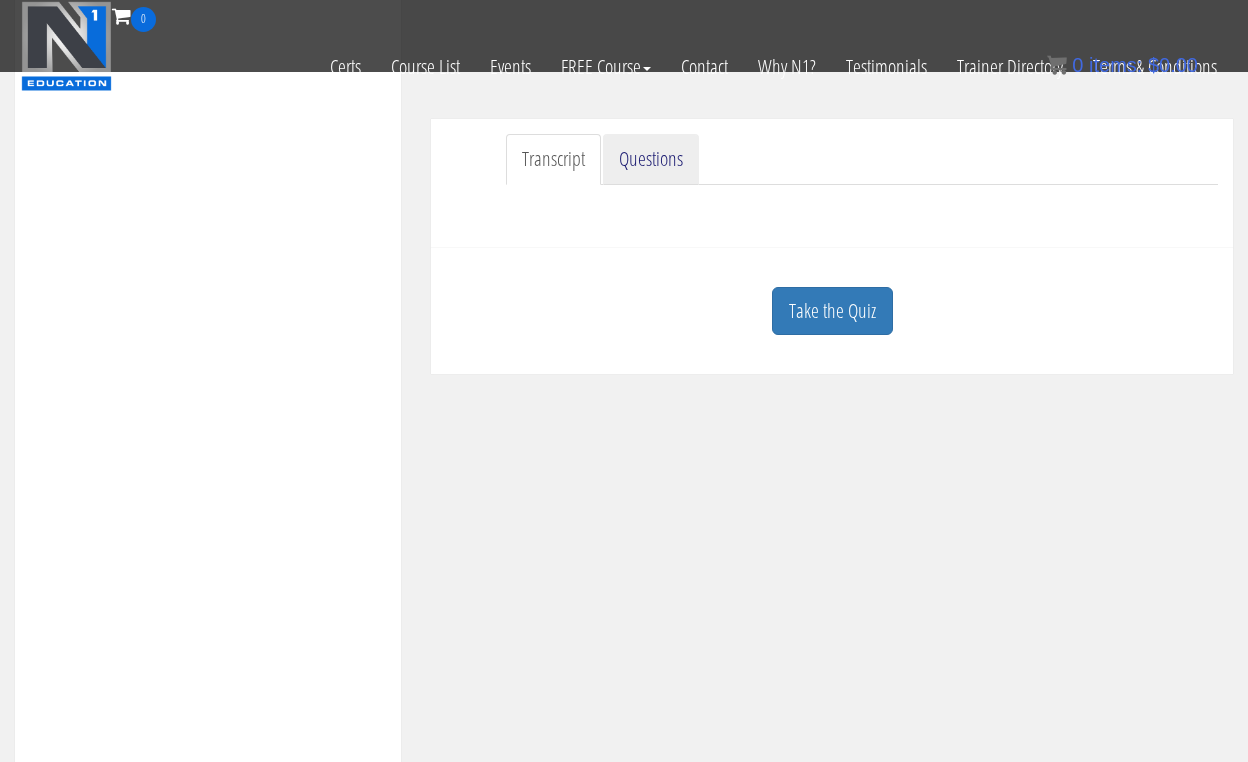 click on "Questions" at bounding box center (651, 159) 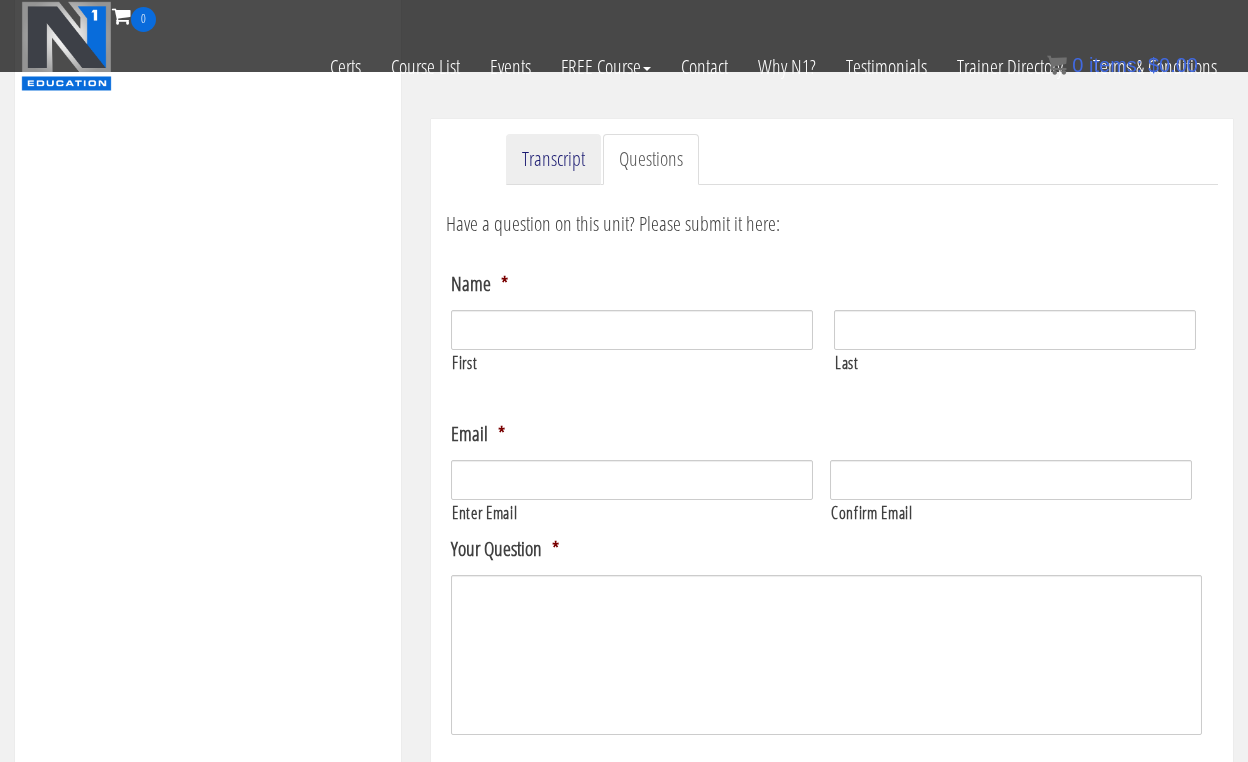 click on "Transcript" at bounding box center [553, 159] 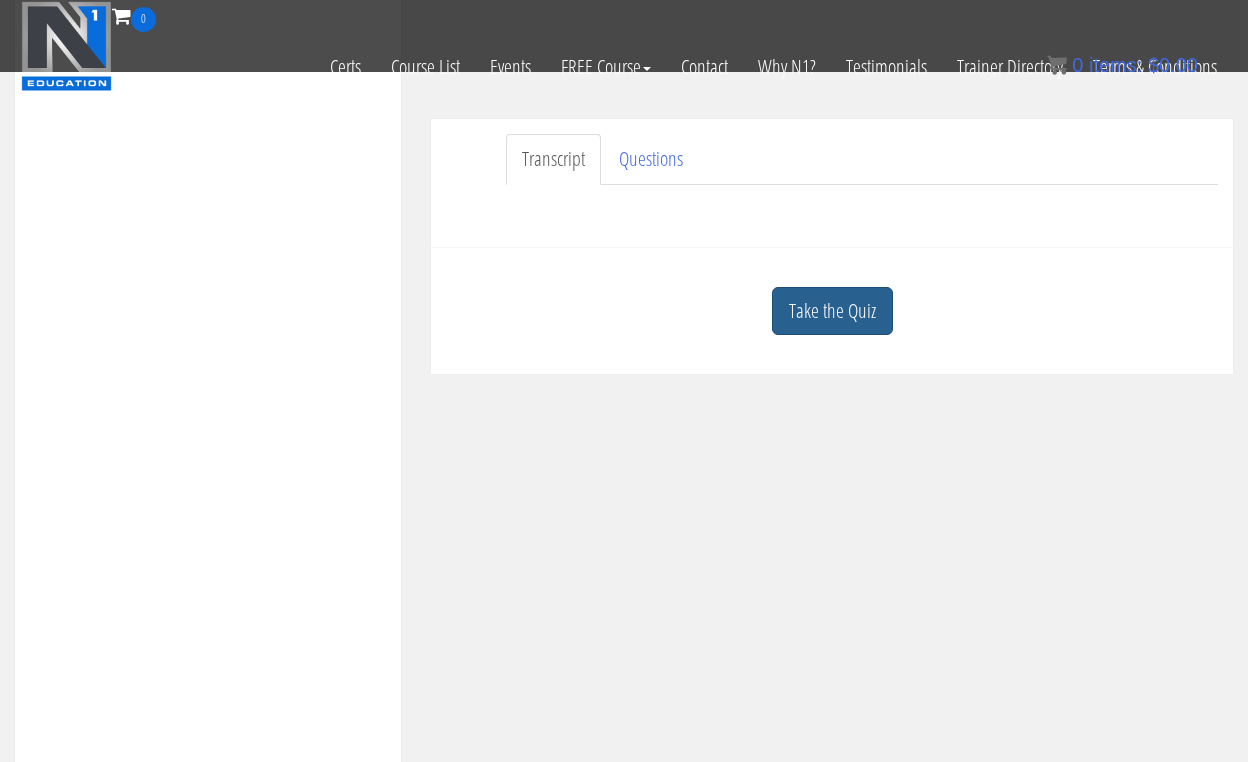 click on "Take the Quiz" at bounding box center (832, 311) 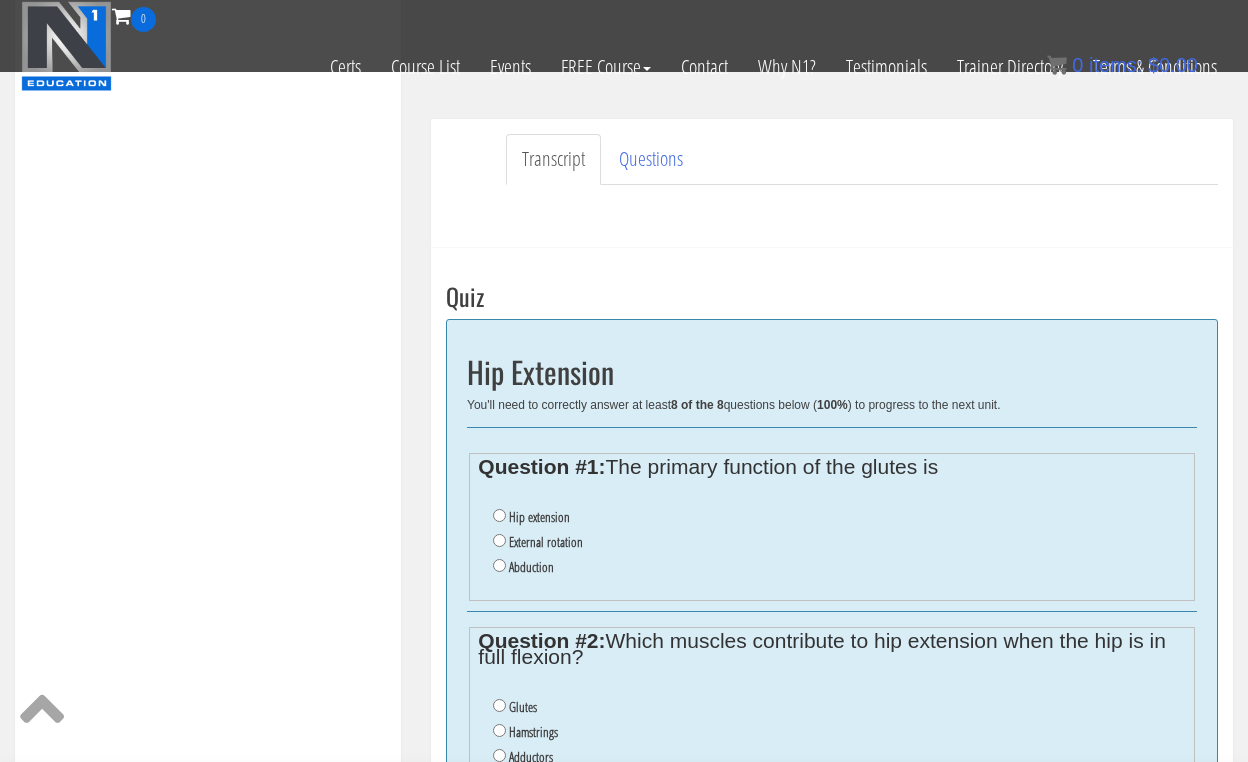 scroll, scrollTop: 607, scrollLeft: 0, axis: vertical 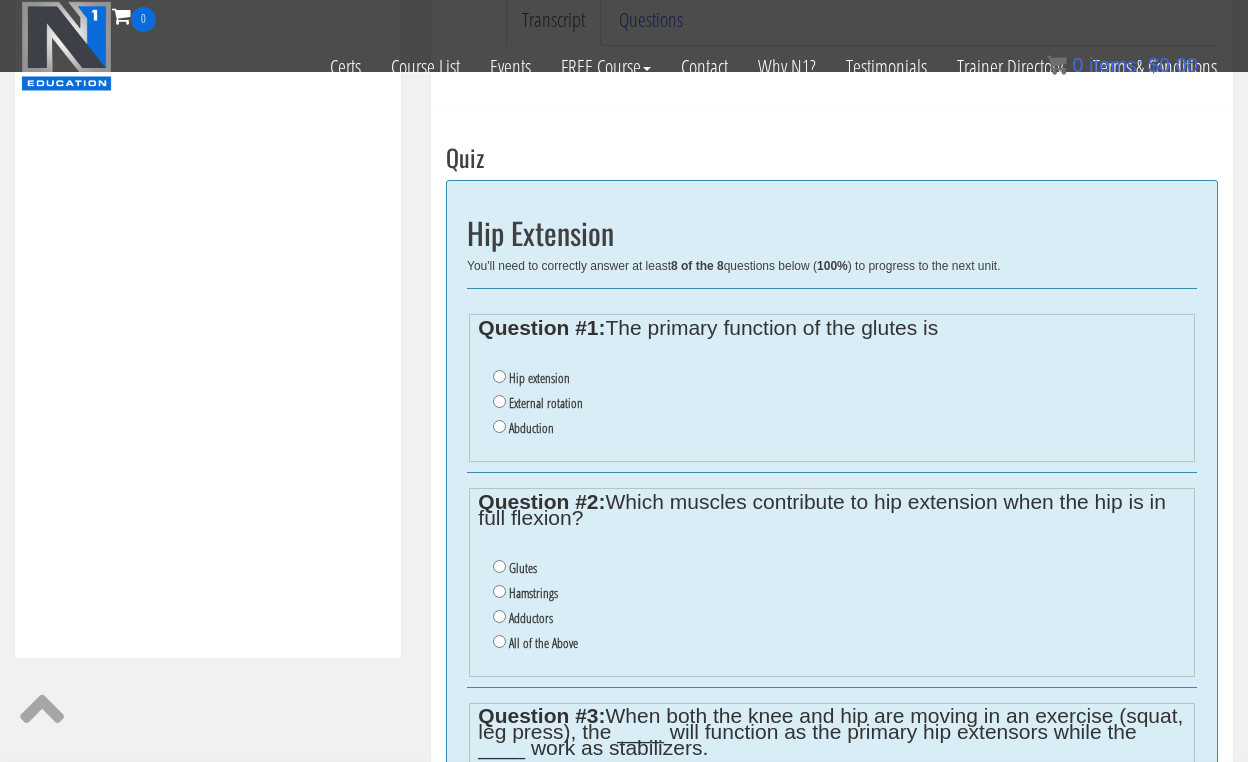 click on "Hip extension" at bounding box center [539, 378] 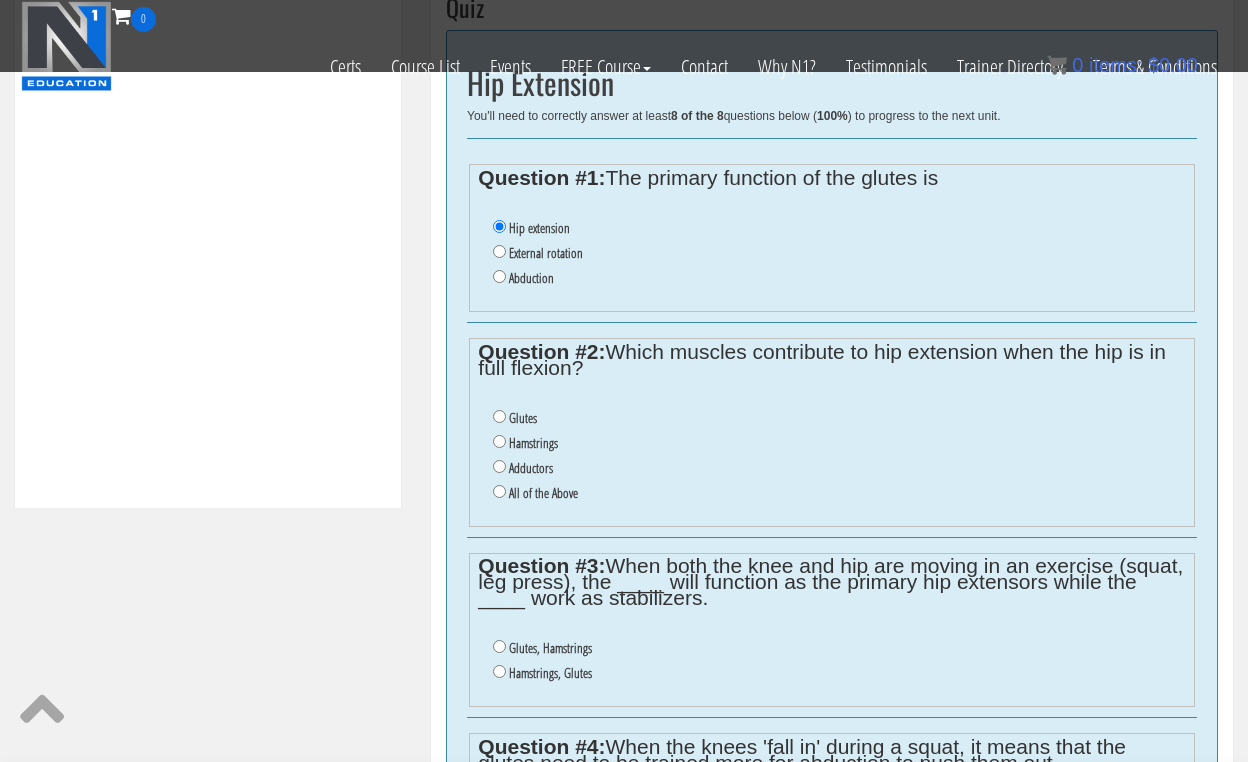 scroll, scrollTop: 770, scrollLeft: 0, axis: vertical 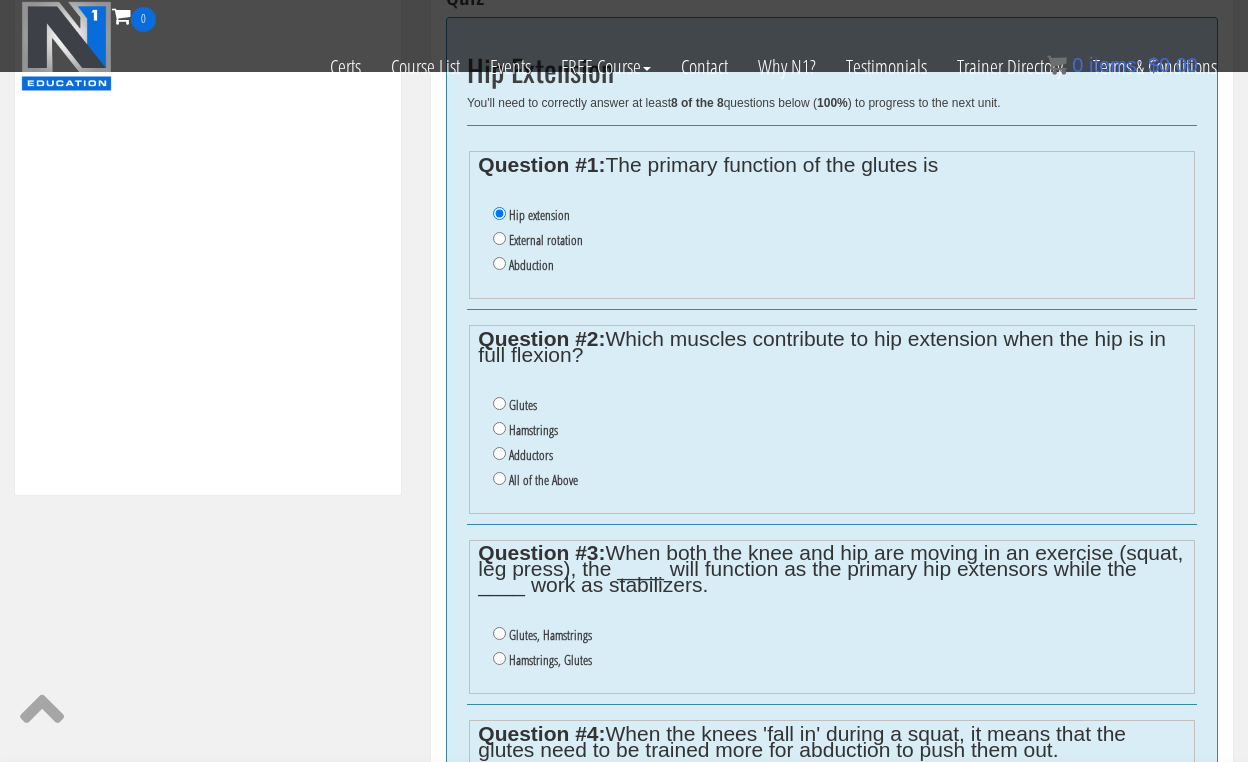 click on "All of the Above" at bounding box center (543, 480) 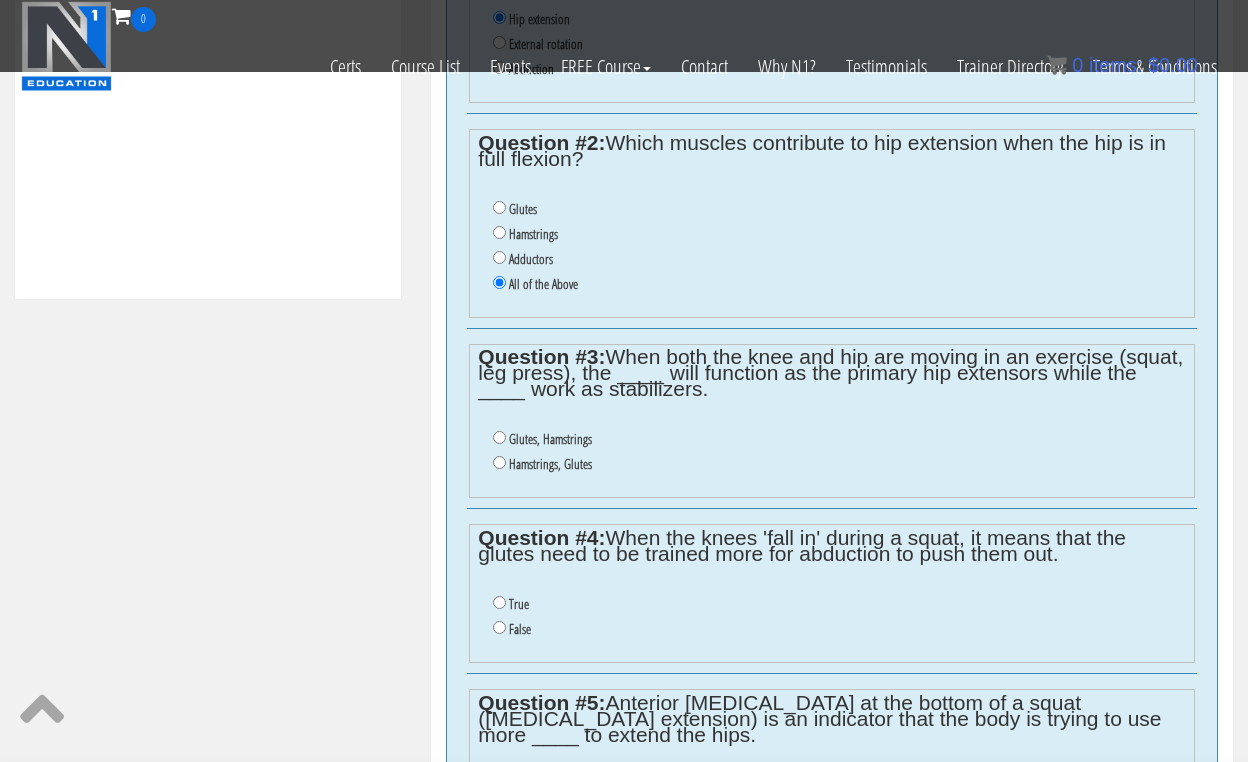 scroll, scrollTop: 970, scrollLeft: 0, axis: vertical 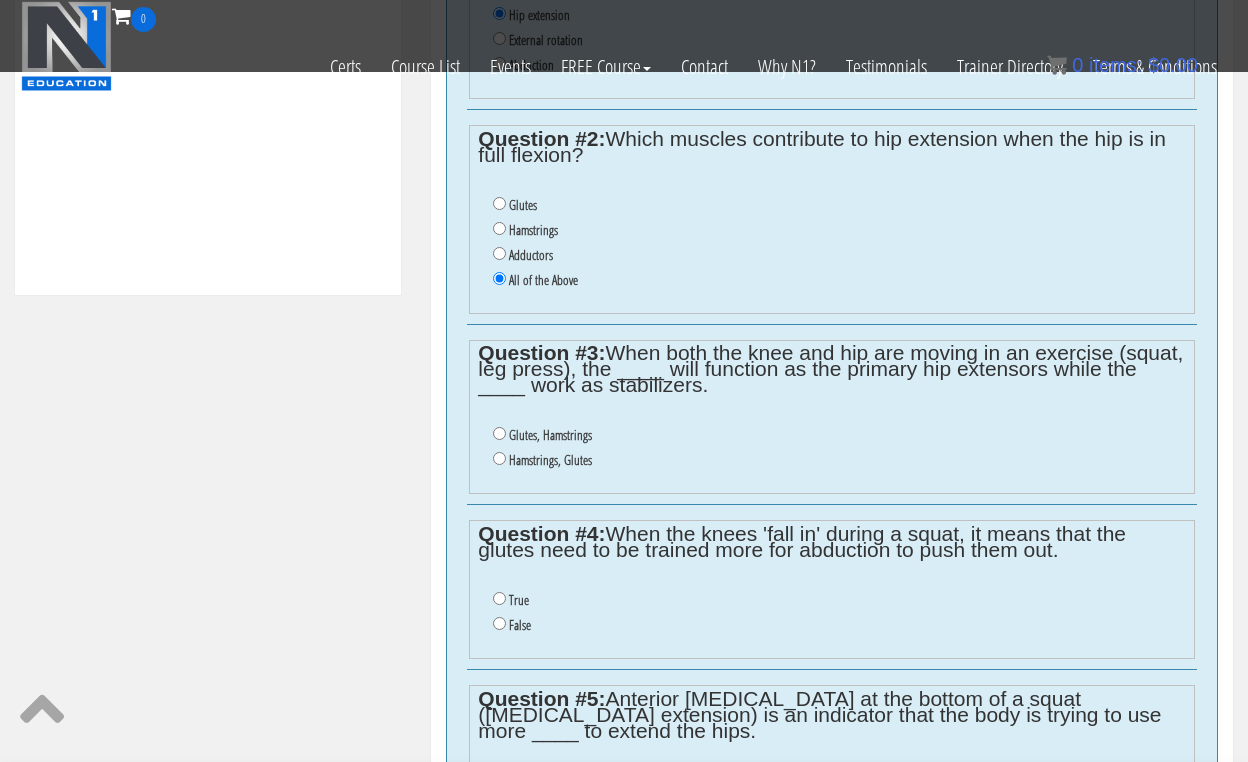 click on "Glutes, Hamstrings" at bounding box center (499, 433) 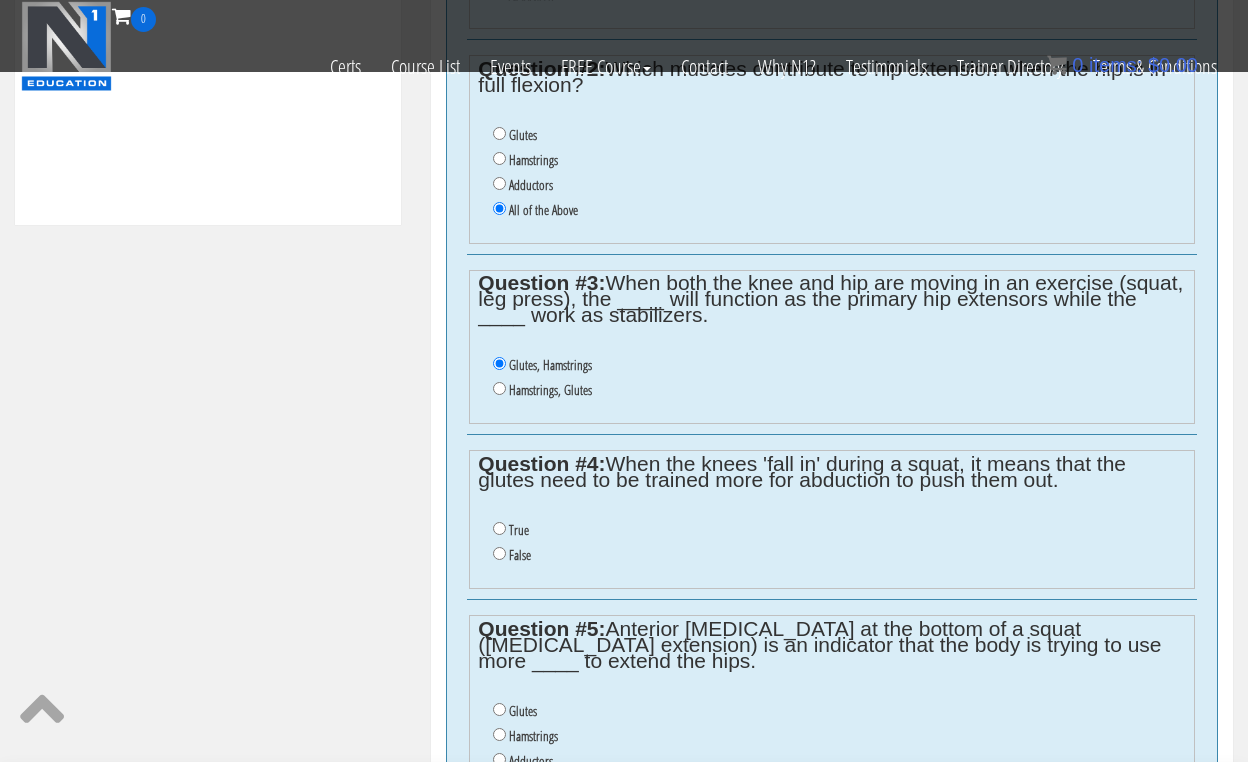 scroll, scrollTop: 1042, scrollLeft: 0, axis: vertical 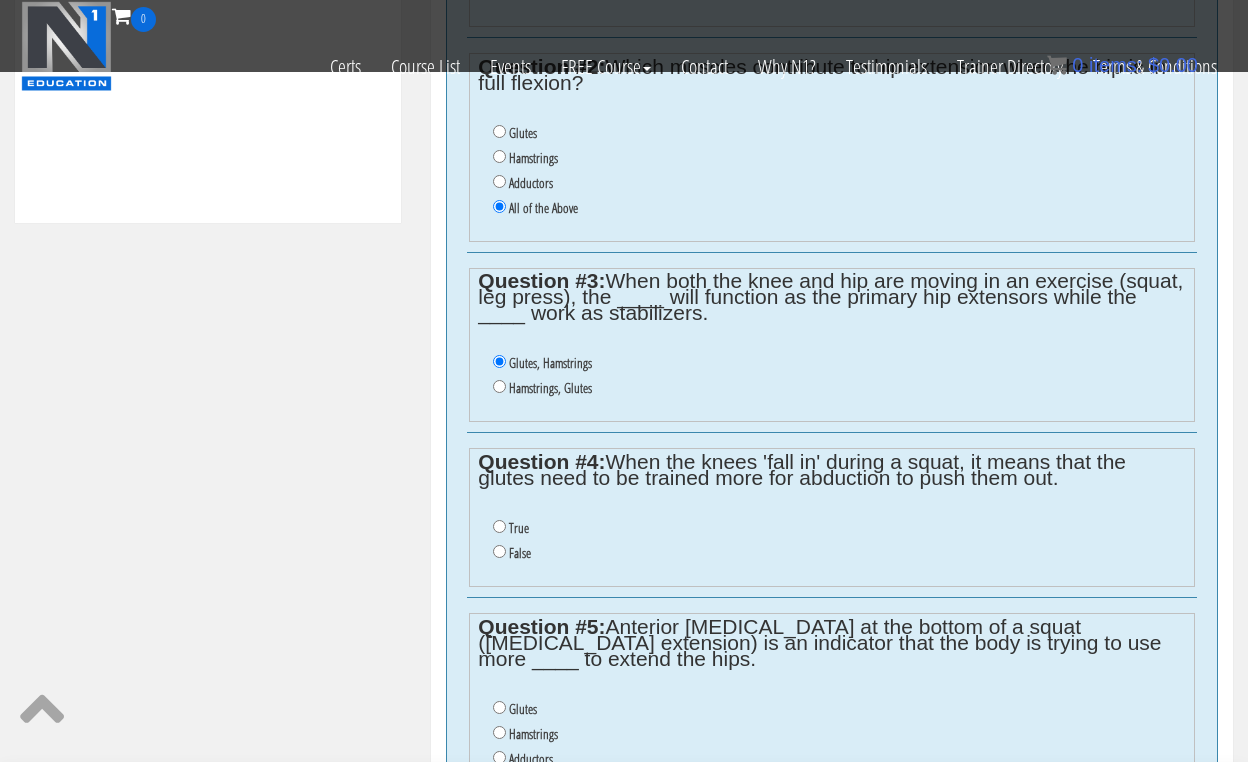 click on "False" at bounding box center [499, 551] 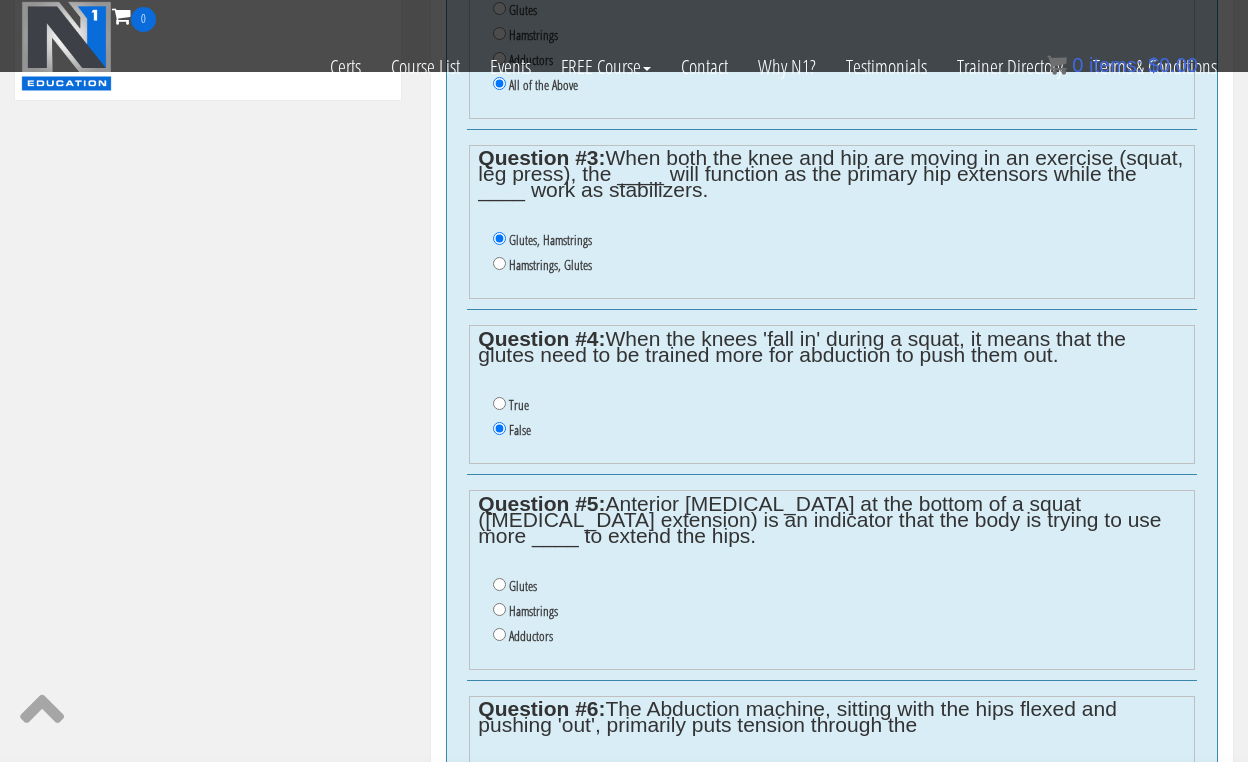 scroll, scrollTop: 1195, scrollLeft: 0, axis: vertical 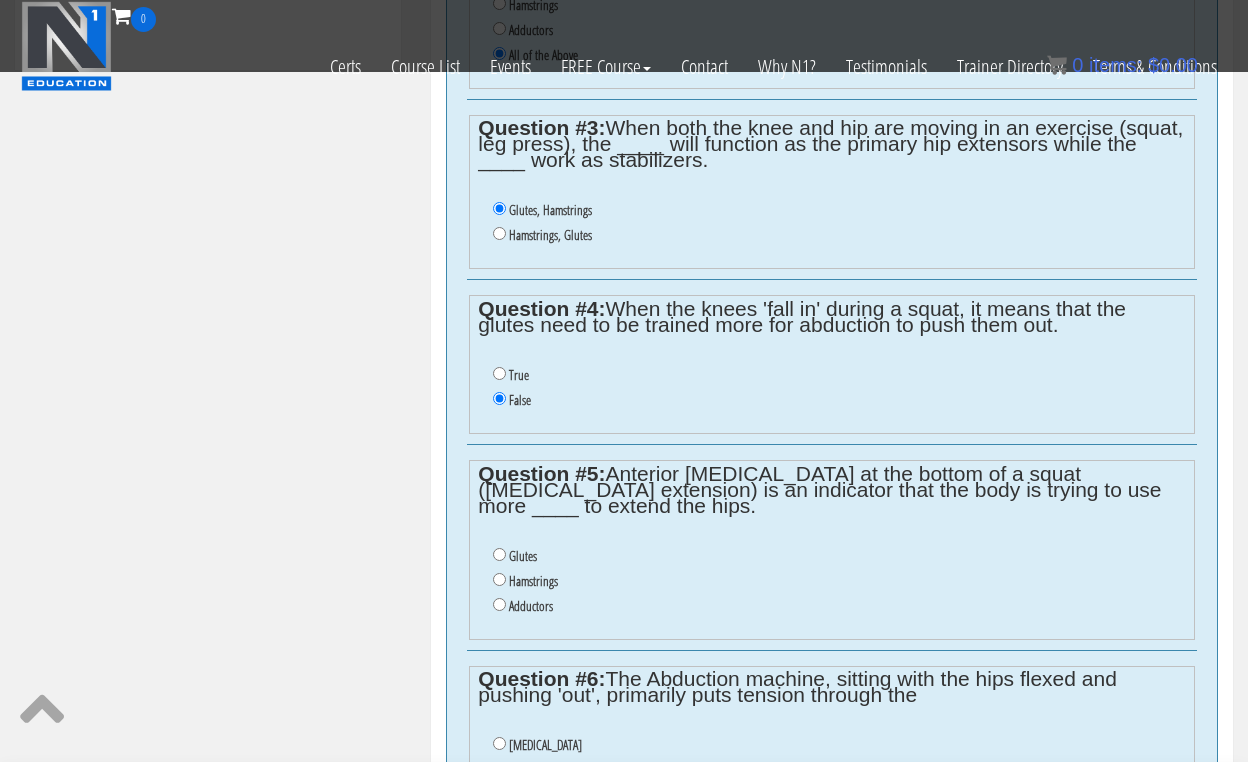 click on "Hamstrings" at bounding box center [499, 579] 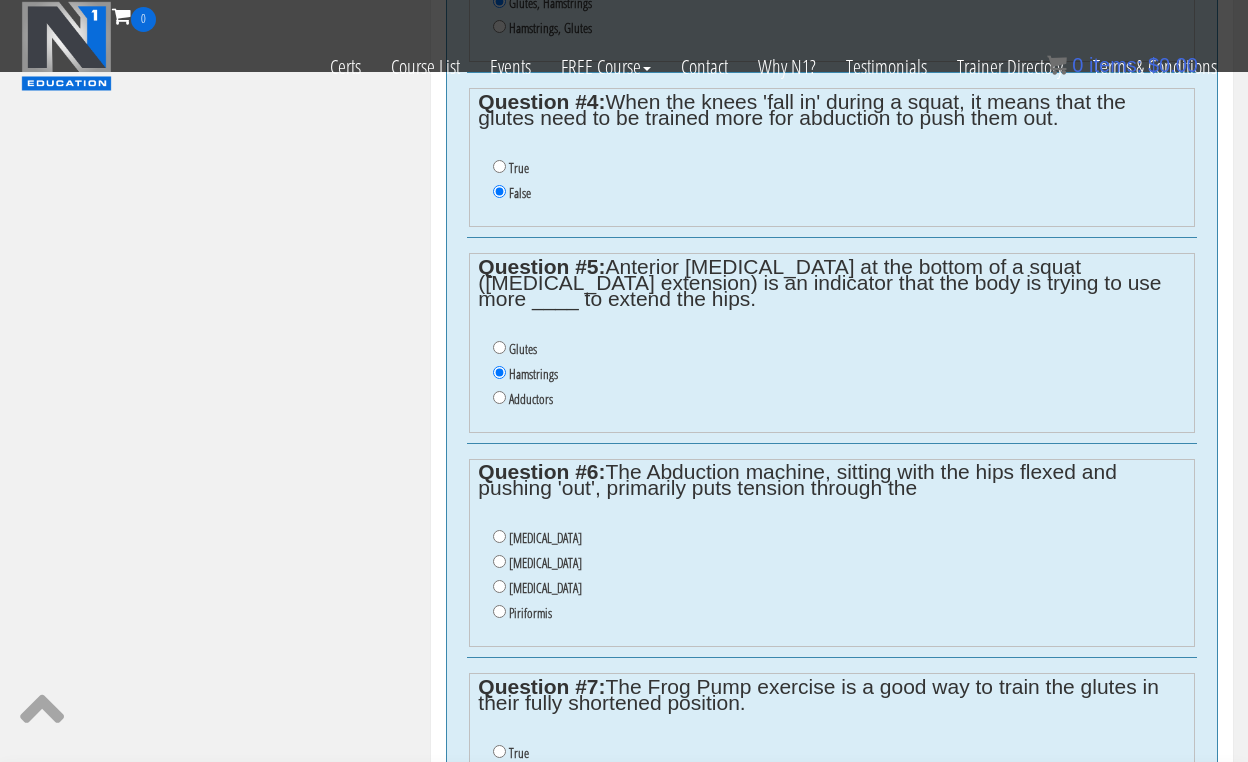 scroll, scrollTop: 1442, scrollLeft: 0, axis: vertical 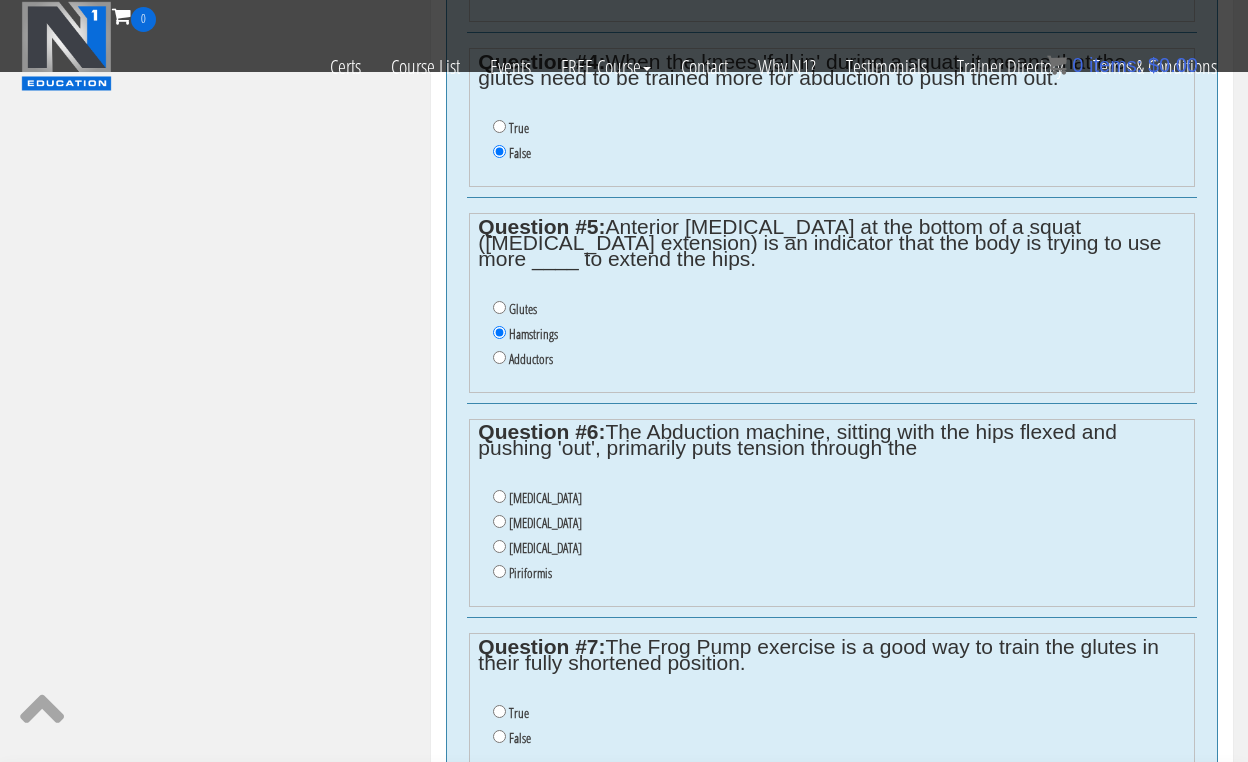 click on "Piriformis" at bounding box center [499, 571] 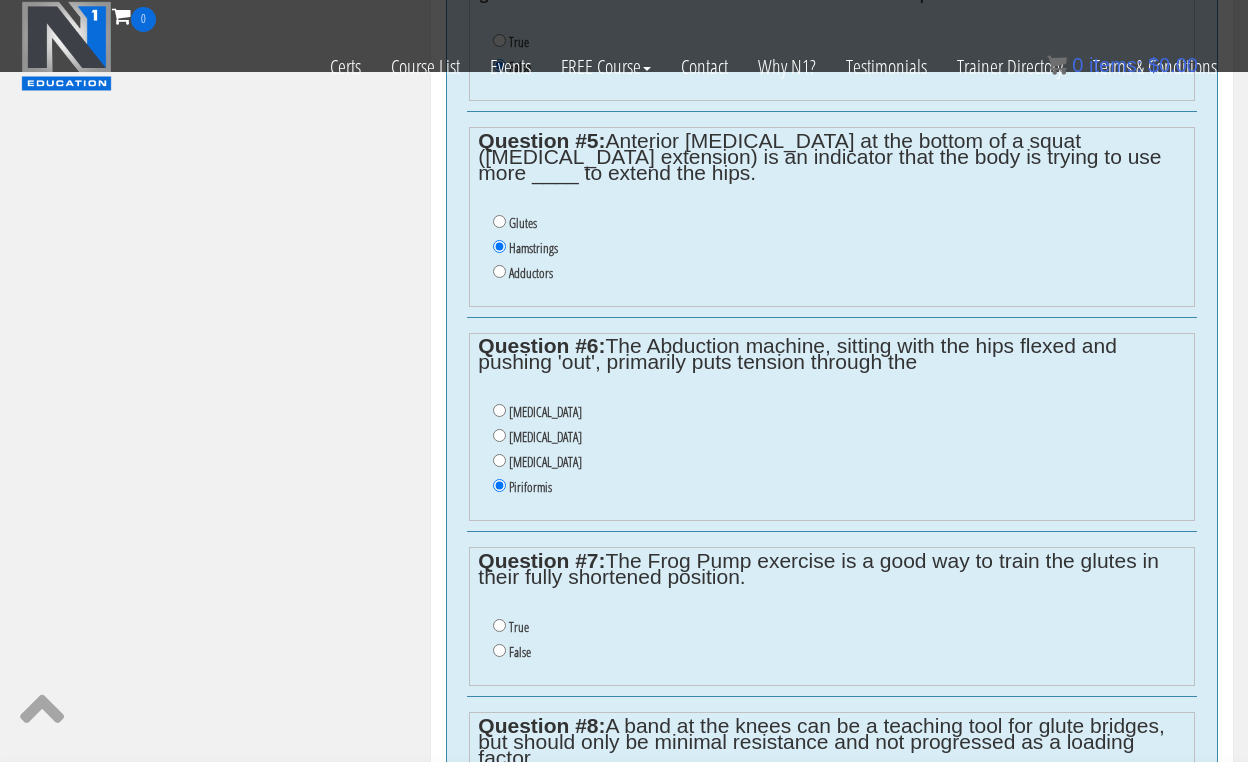 scroll, scrollTop: 1638, scrollLeft: 0, axis: vertical 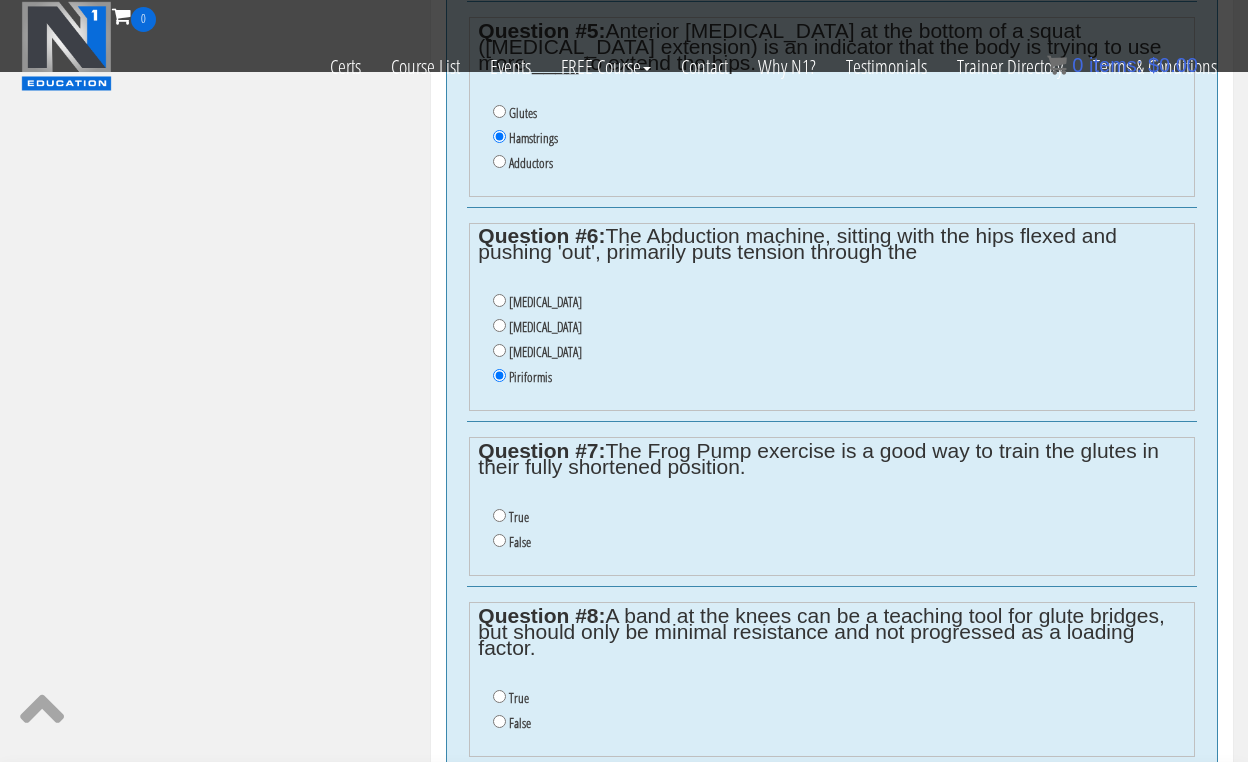 click on "False" at bounding box center [499, 540] 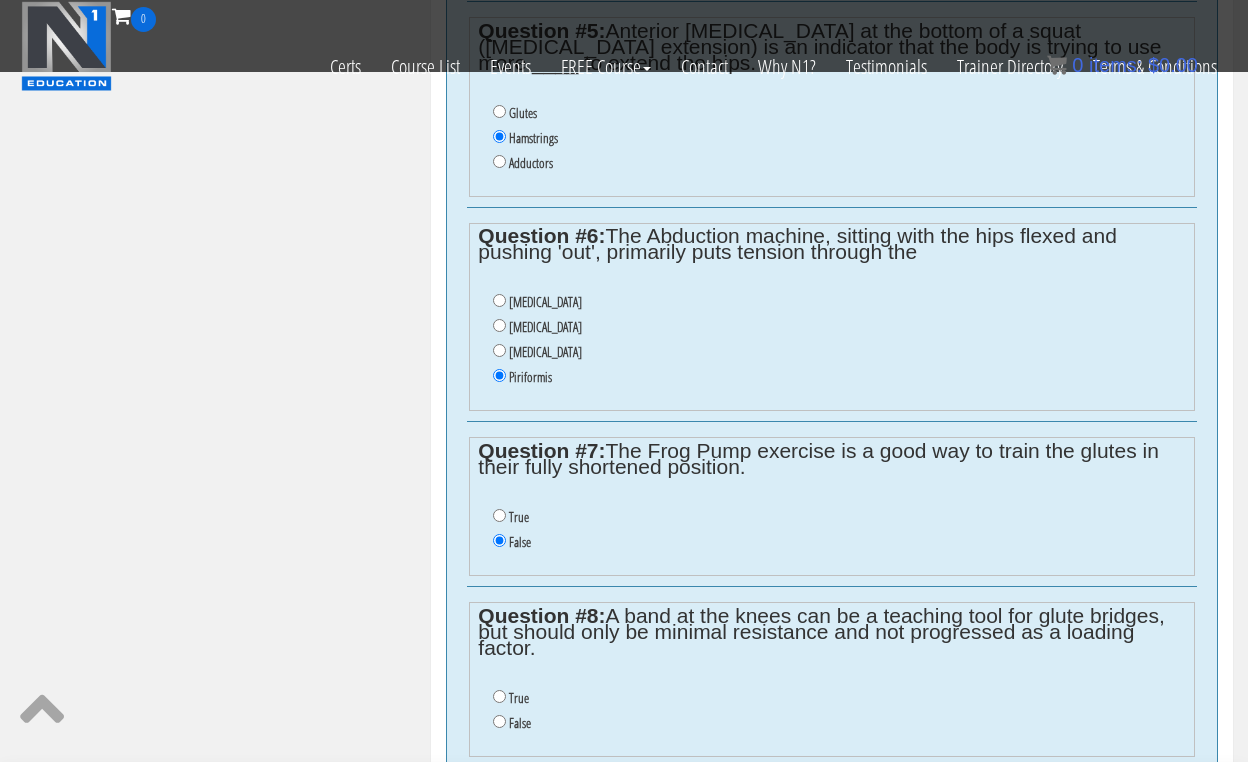 scroll, scrollTop: 1791, scrollLeft: 0, axis: vertical 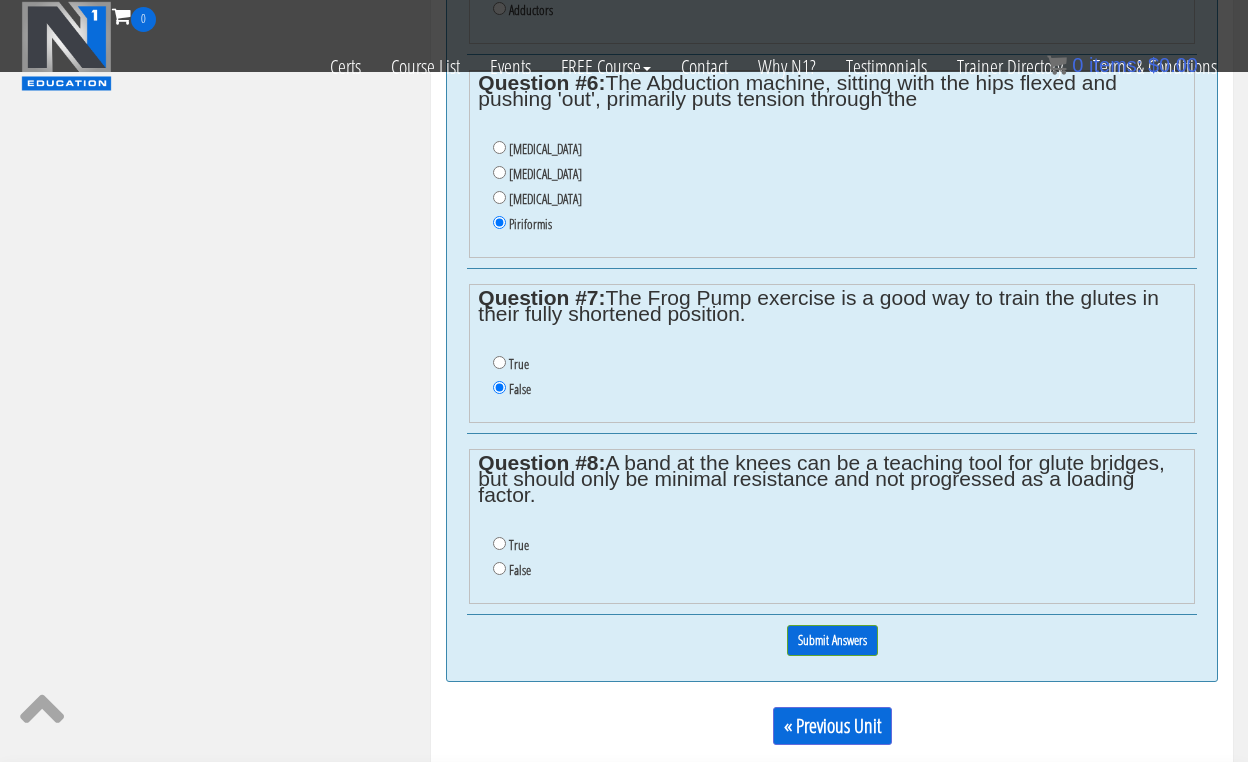 click on "True" at bounding box center (499, 543) 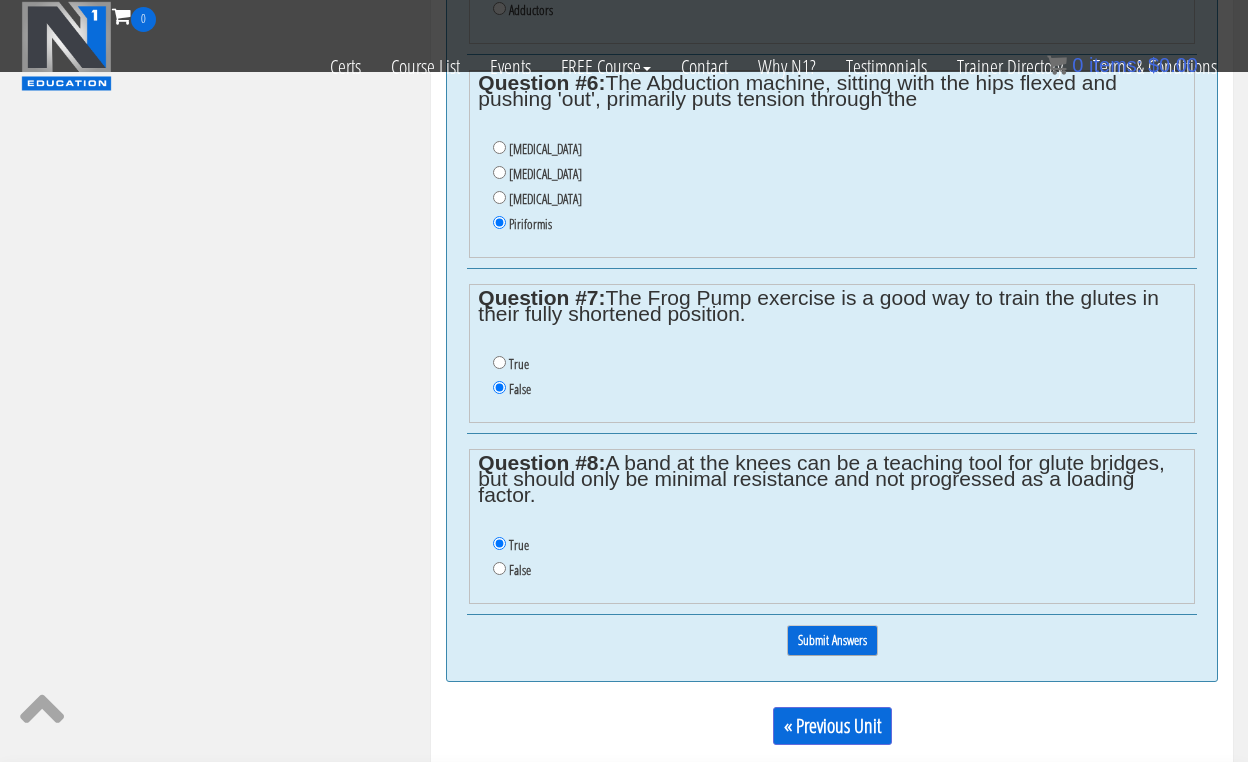 click on "Submit Answers" at bounding box center [832, 640] 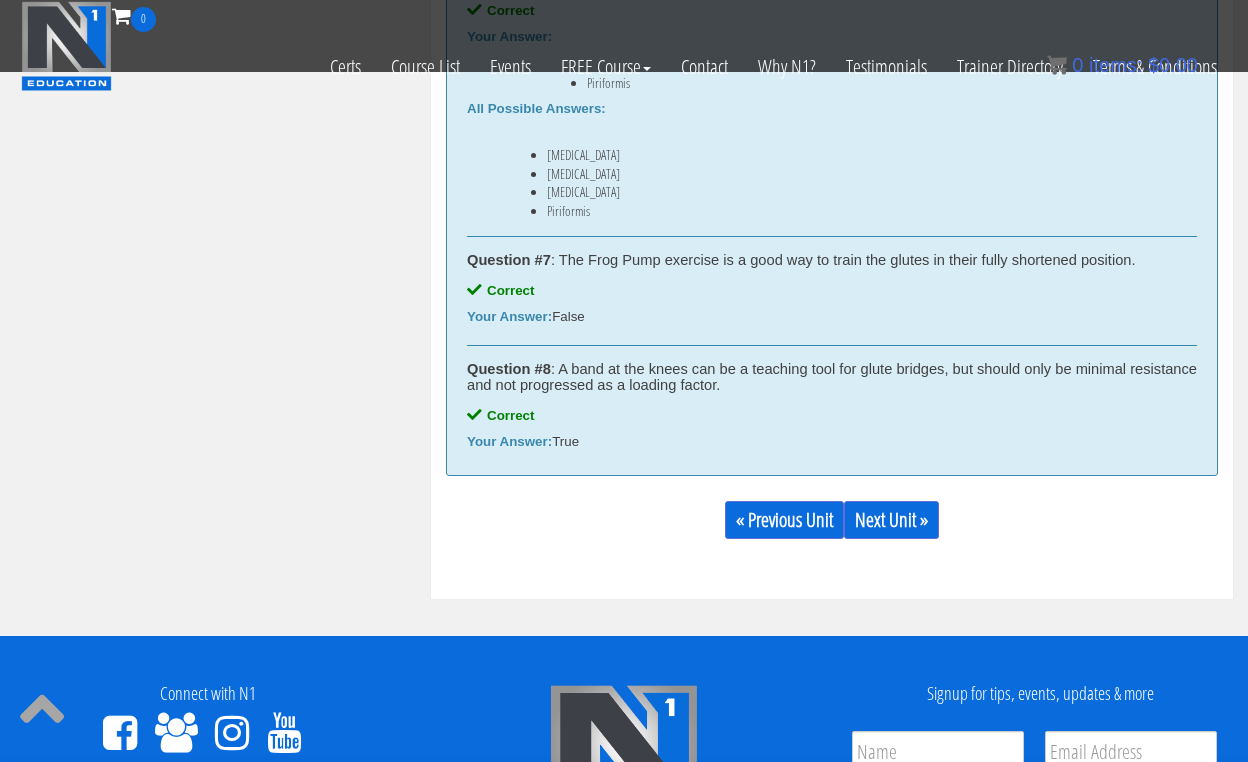 scroll, scrollTop: 2349, scrollLeft: 0, axis: vertical 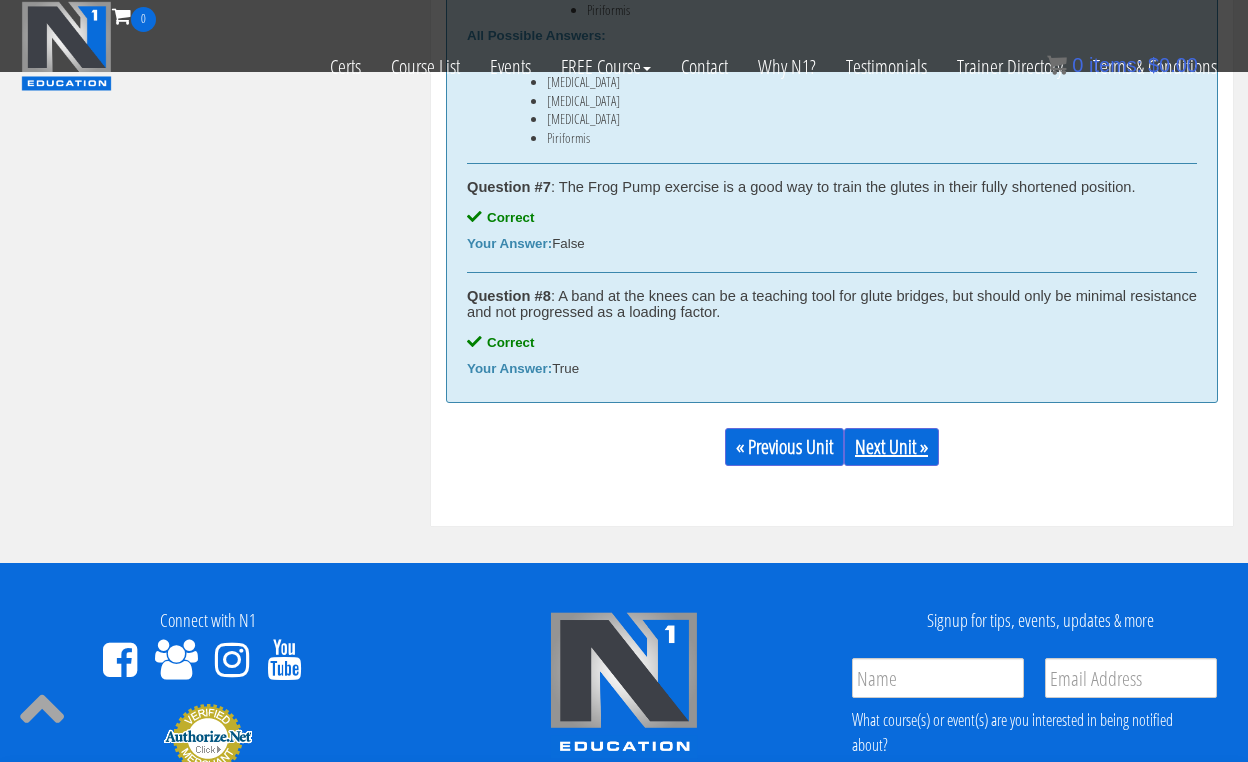click on "Next Unit »" at bounding box center (891, 447) 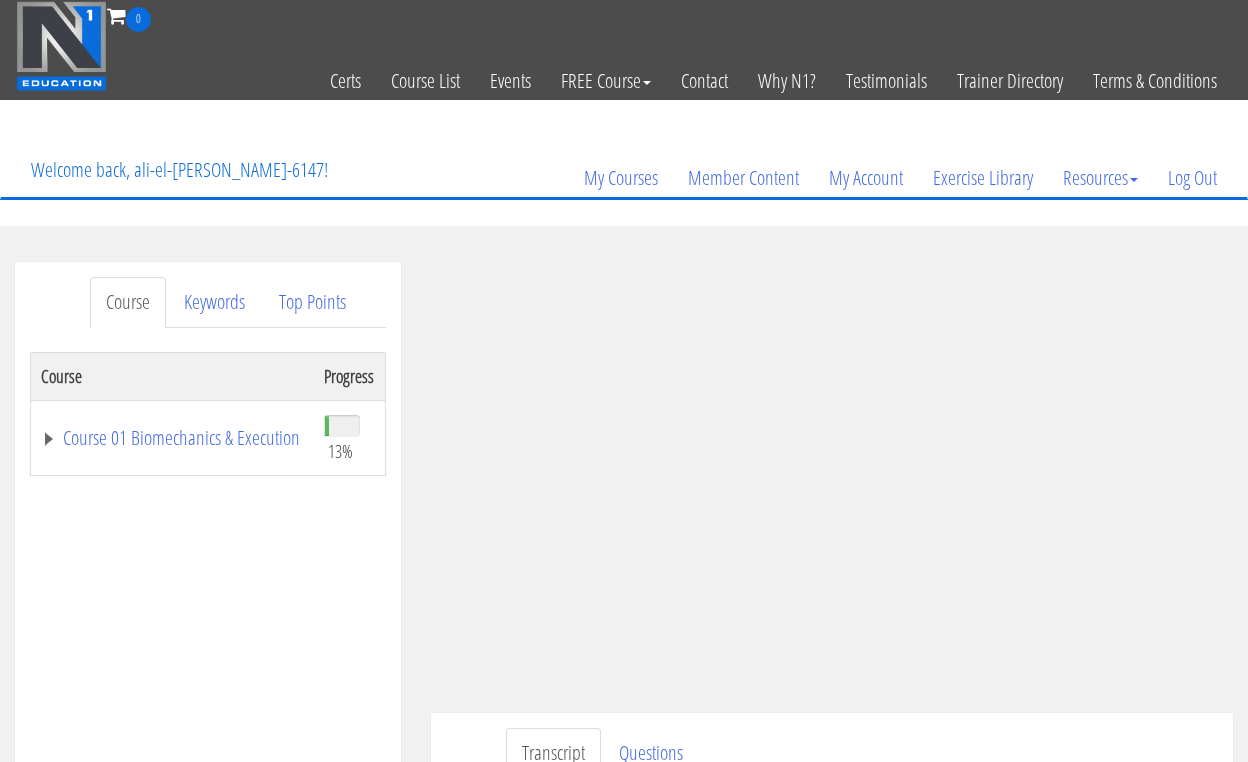 scroll, scrollTop: 0, scrollLeft: 0, axis: both 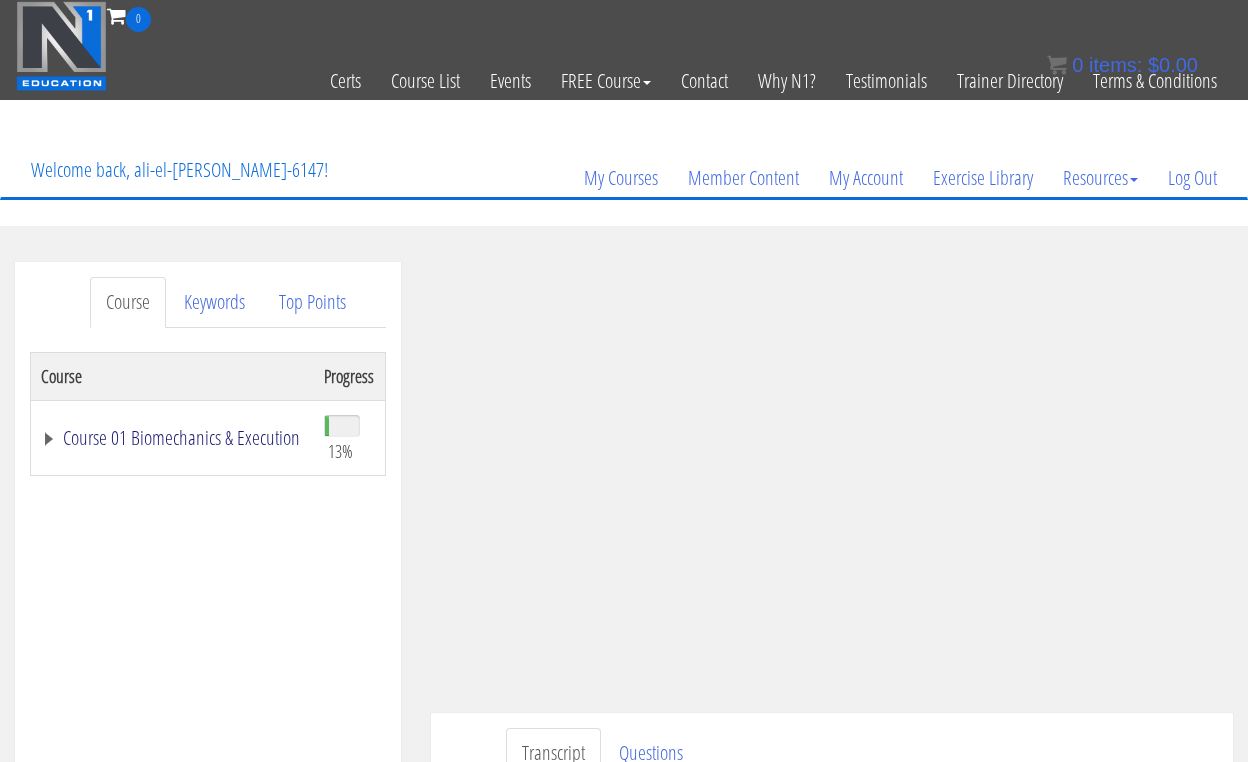 click on "Course 01 Biomechanics & Execution" at bounding box center [172, 438] 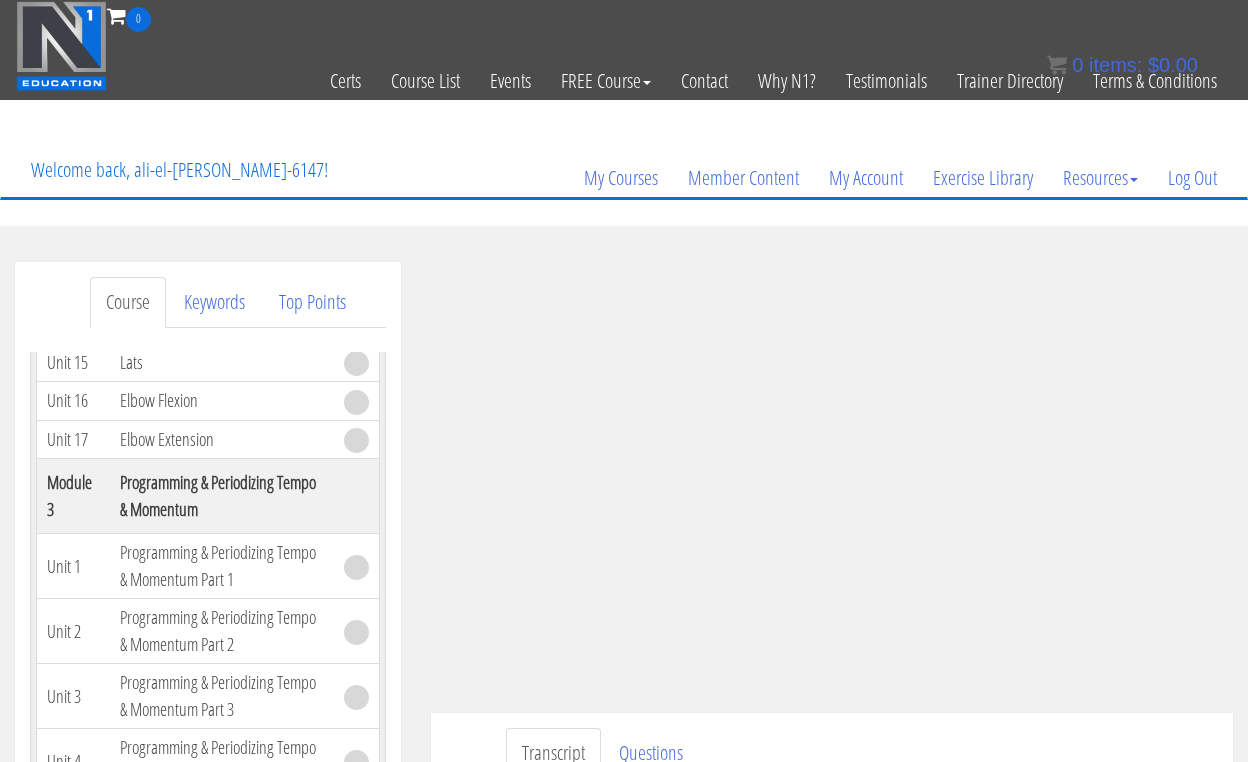 scroll, scrollTop: 940, scrollLeft: 0, axis: vertical 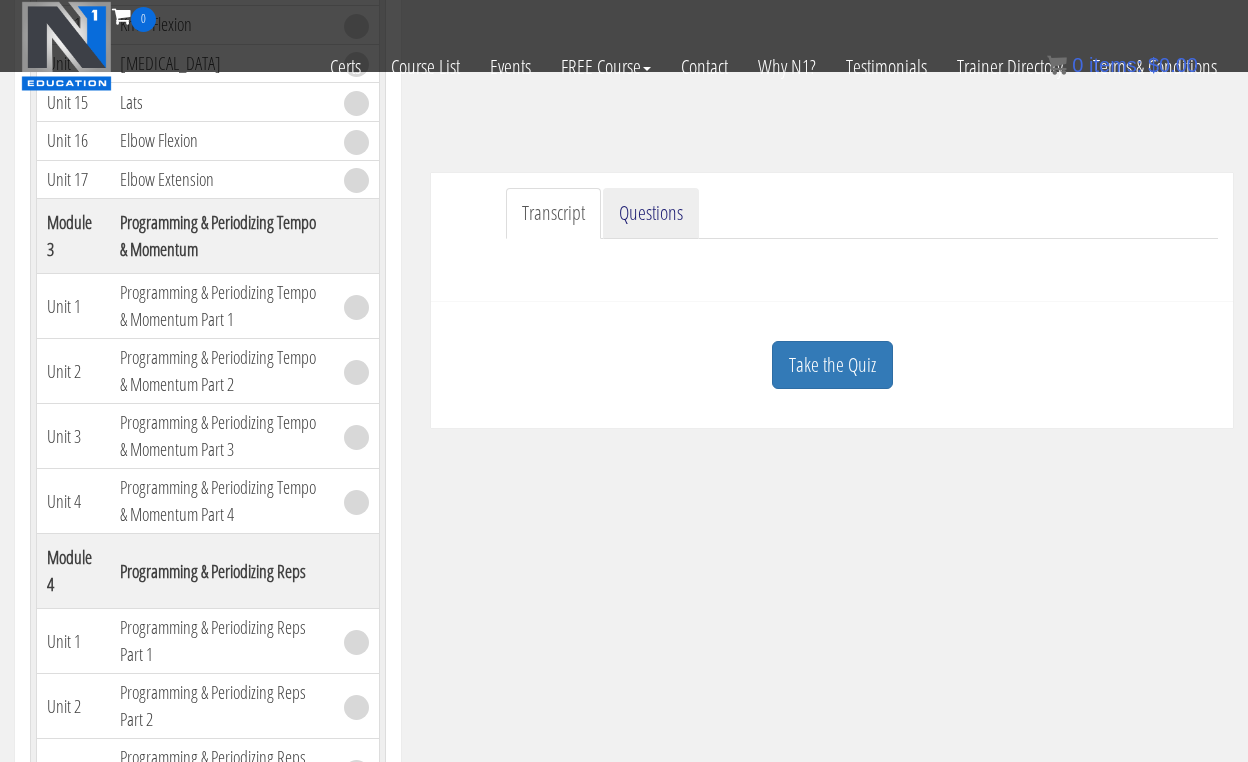 click on "Questions" at bounding box center (651, 213) 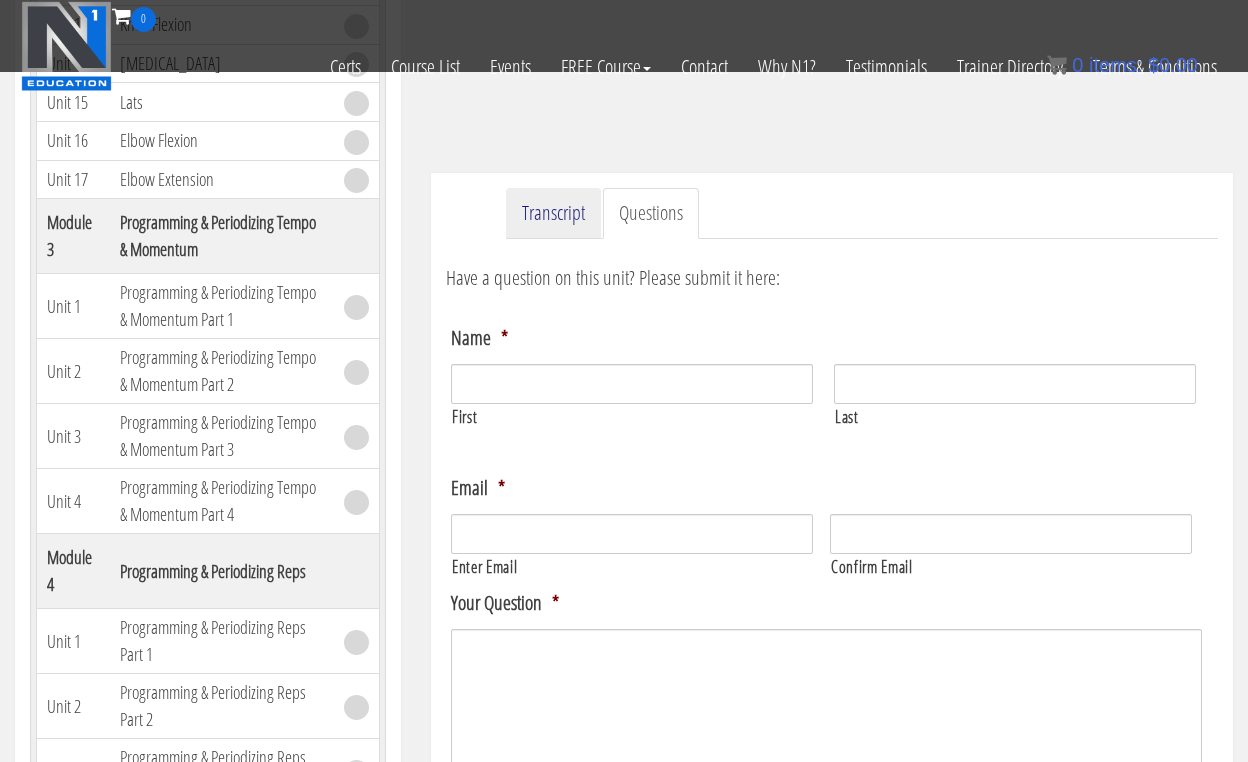 click on "Transcript" at bounding box center (553, 213) 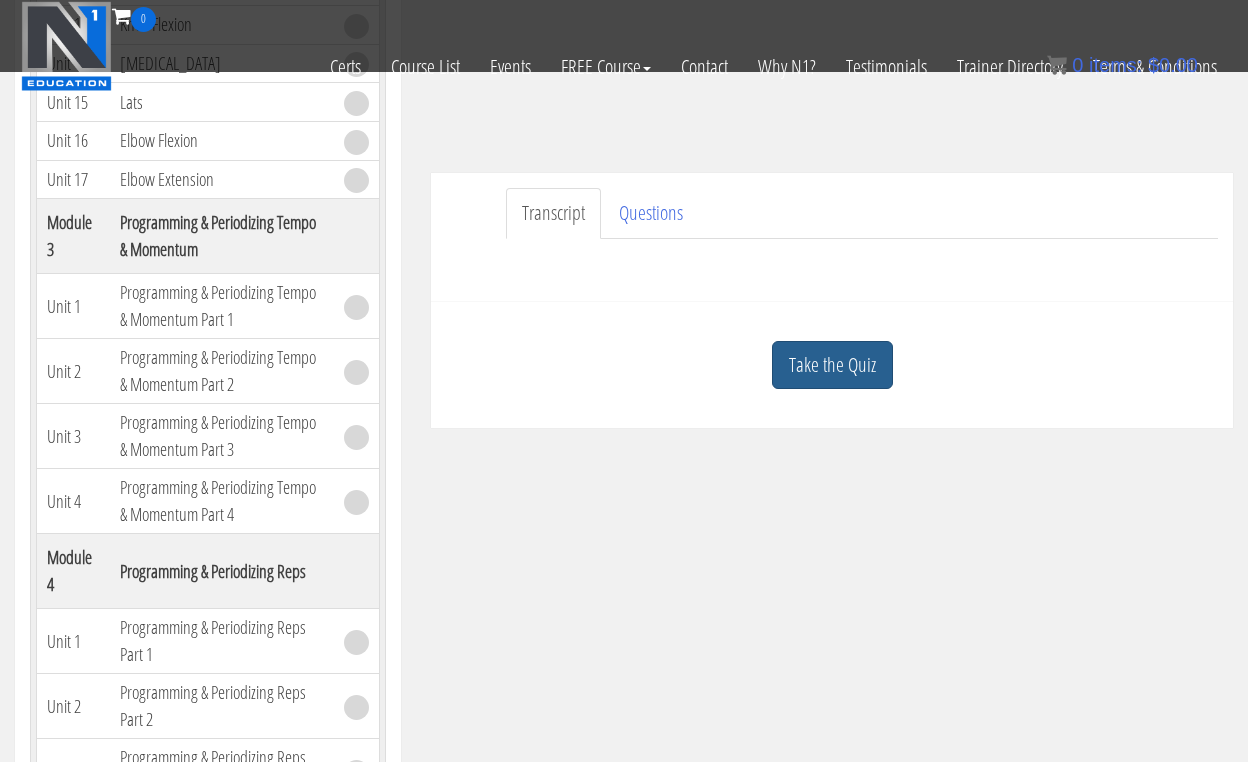 click on "Take the Quiz" at bounding box center (832, 365) 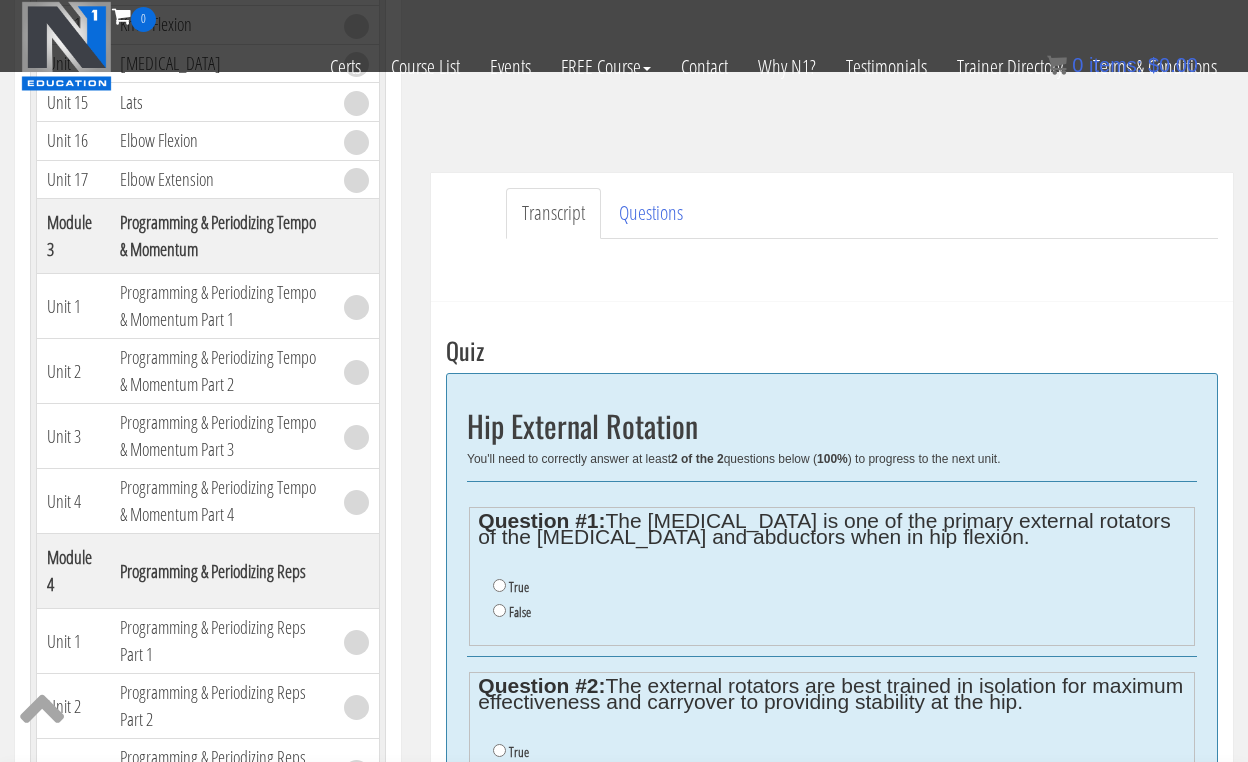 click on "True" at bounding box center [499, 585] 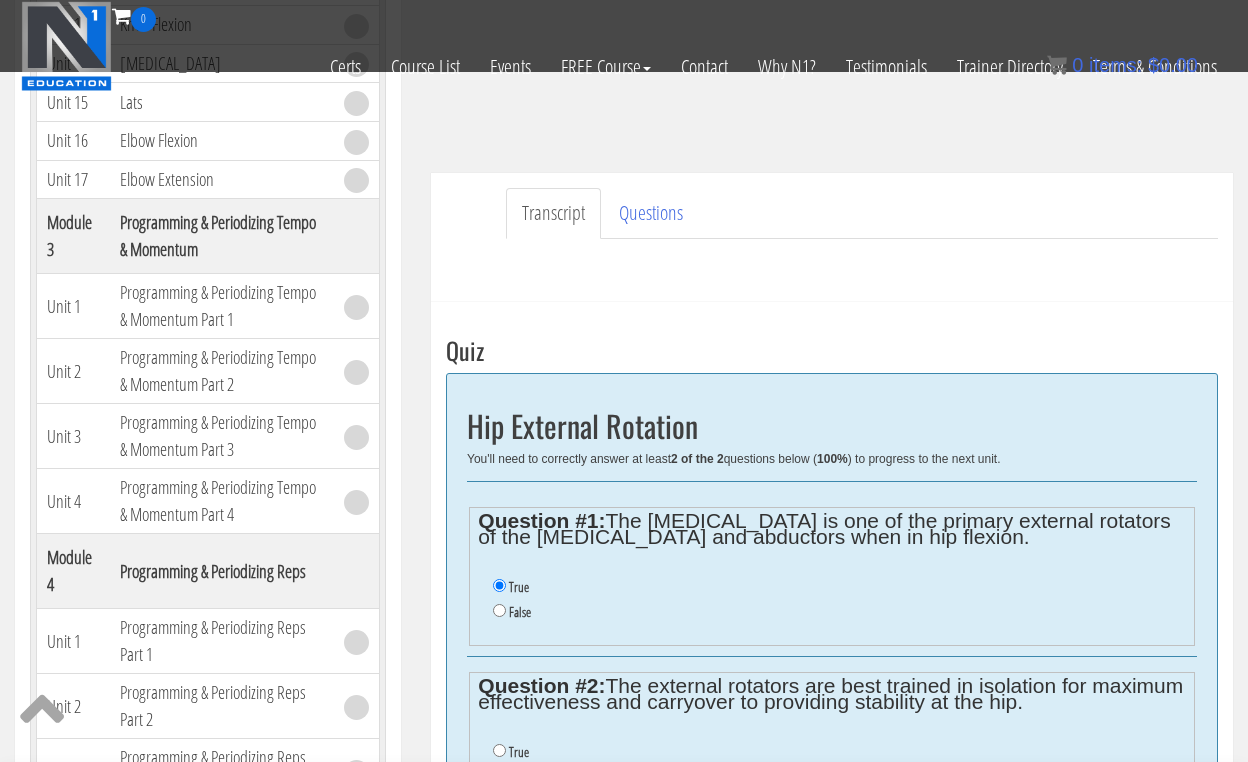 click on "False" at bounding box center (499, 610) 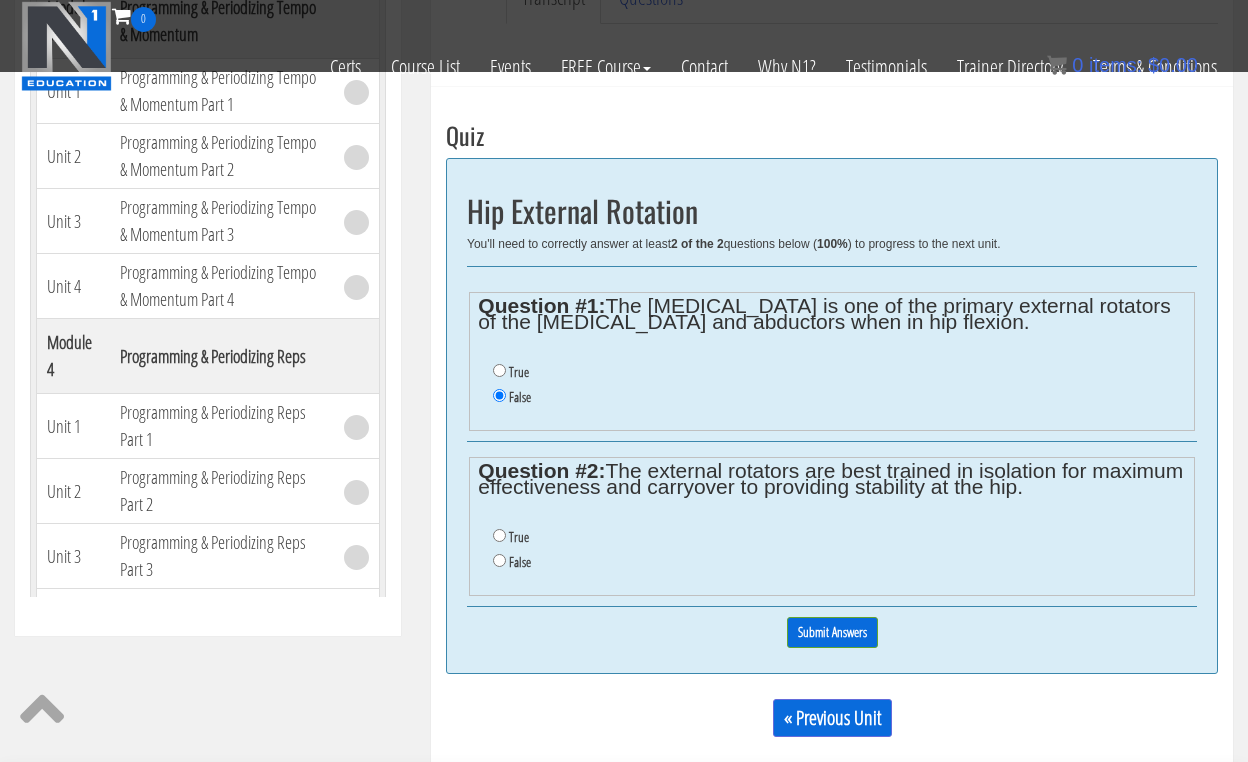 scroll, scrollTop: 647, scrollLeft: 0, axis: vertical 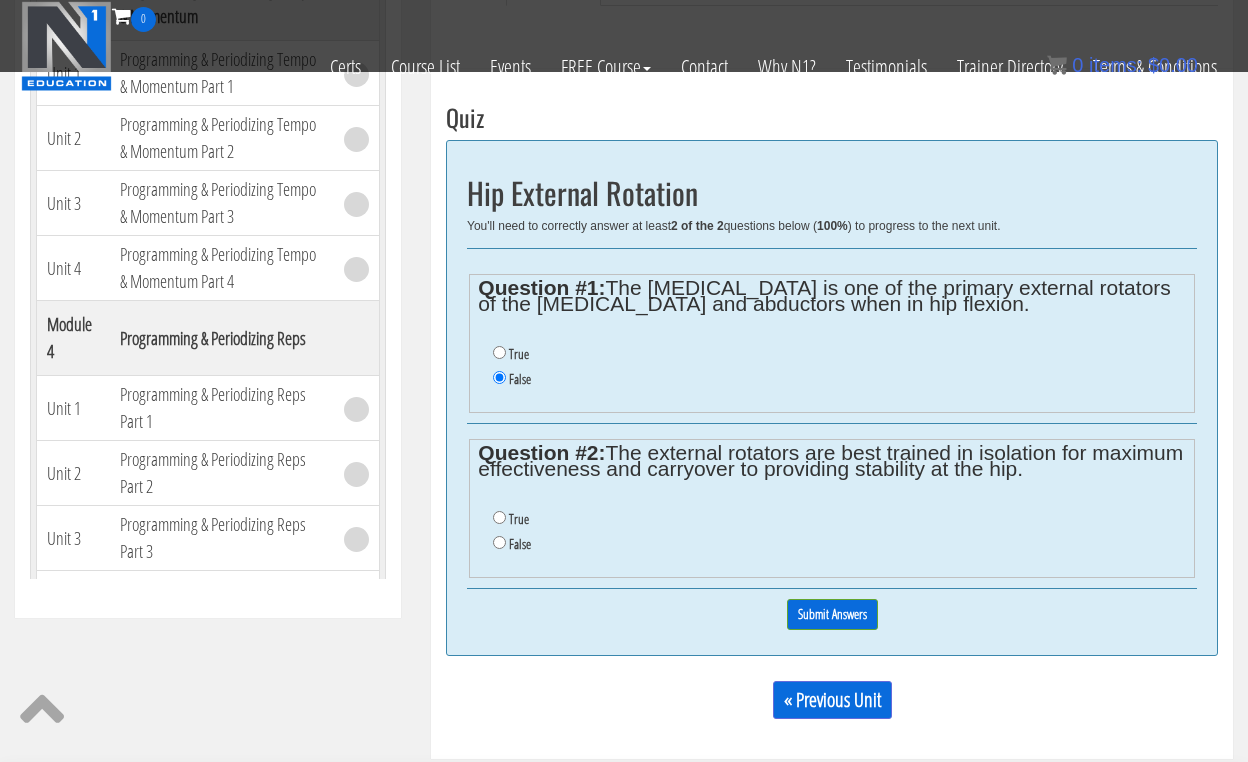 click on "False" at bounding box center [499, 542] 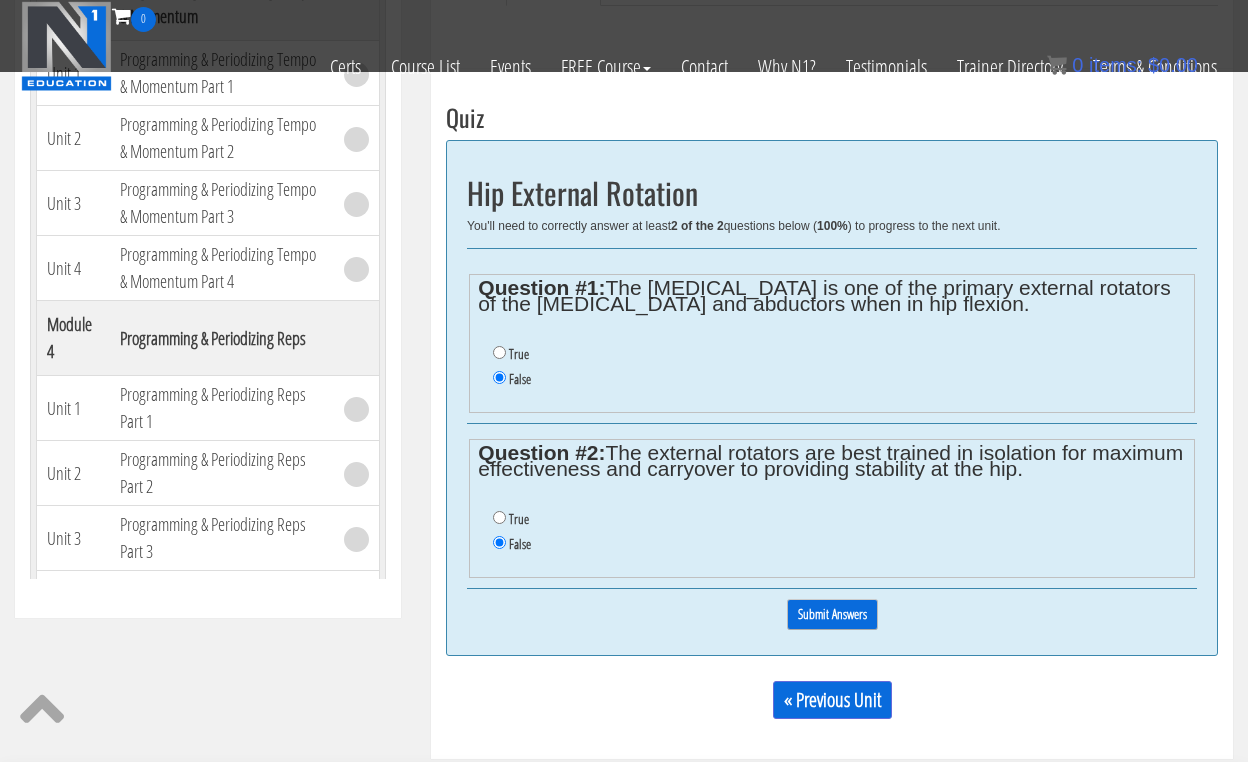 click on "Submit Answers" at bounding box center [832, 614] 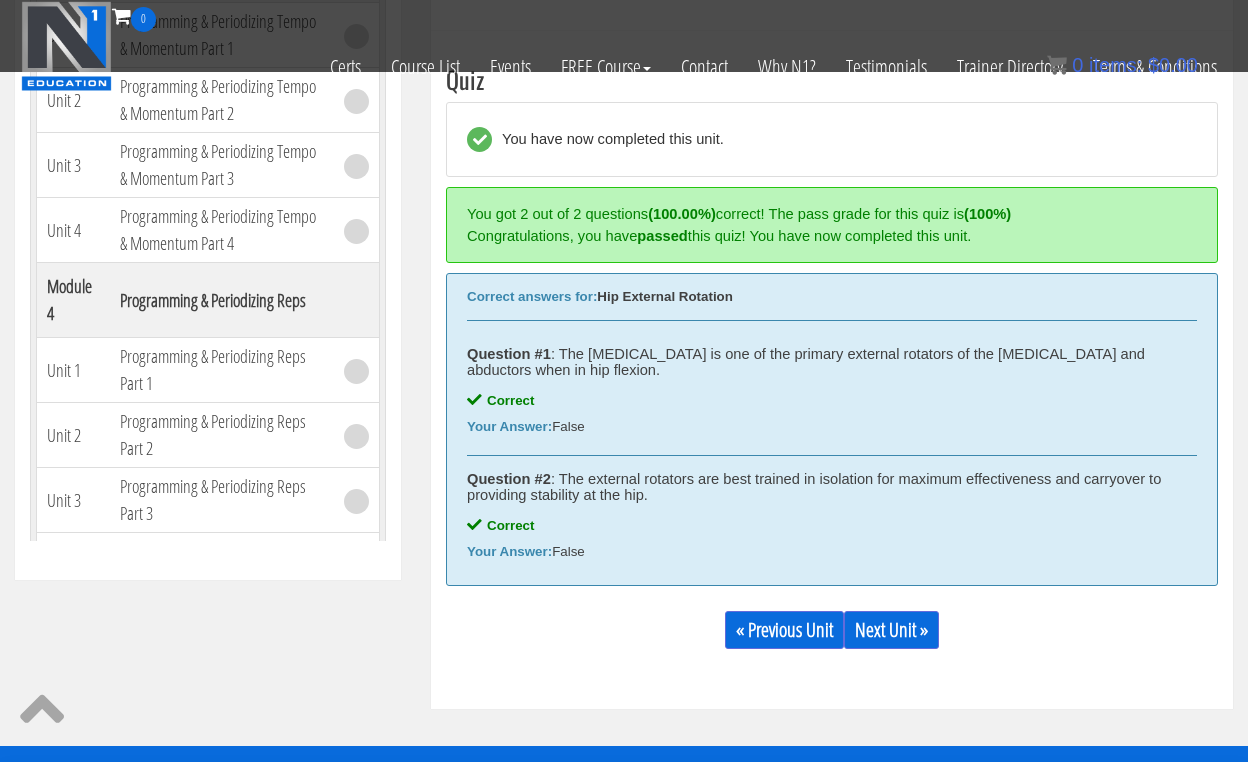 scroll, scrollTop: 686, scrollLeft: 0, axis: vertical 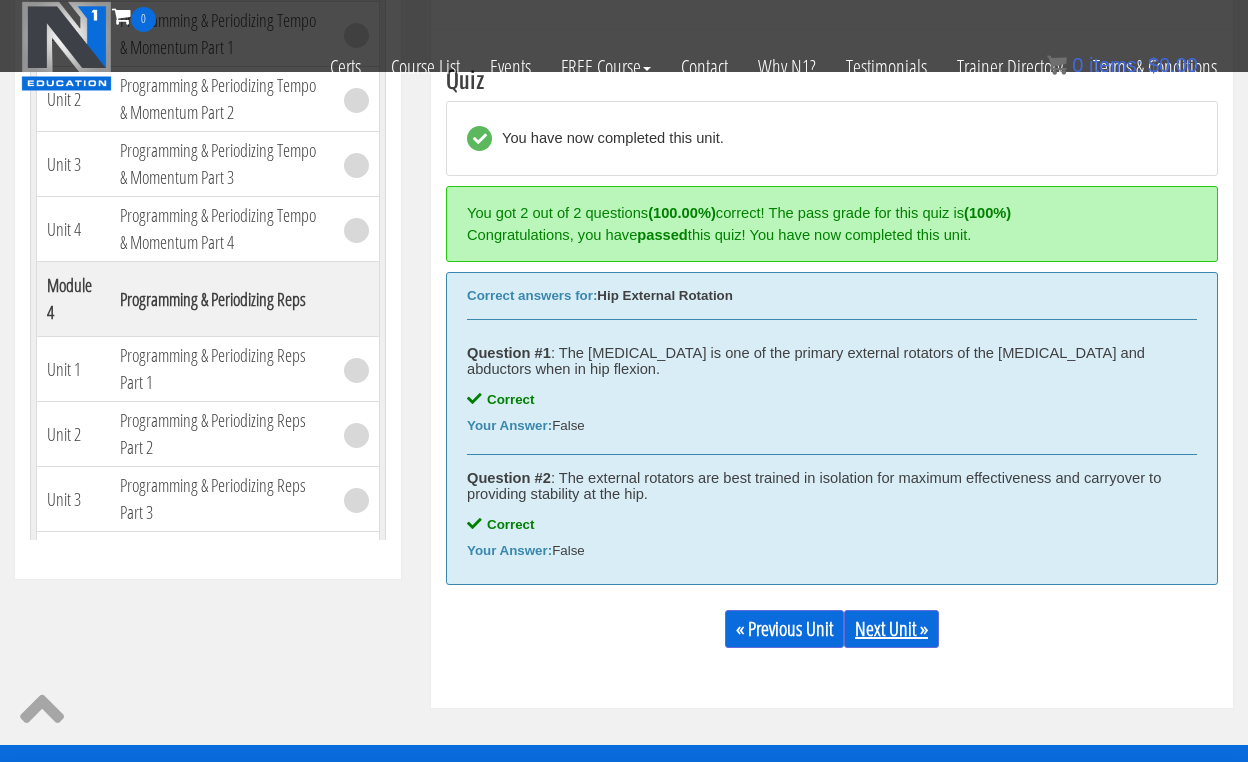 click on "Next Unit »" at bounding box center [891, 629] 